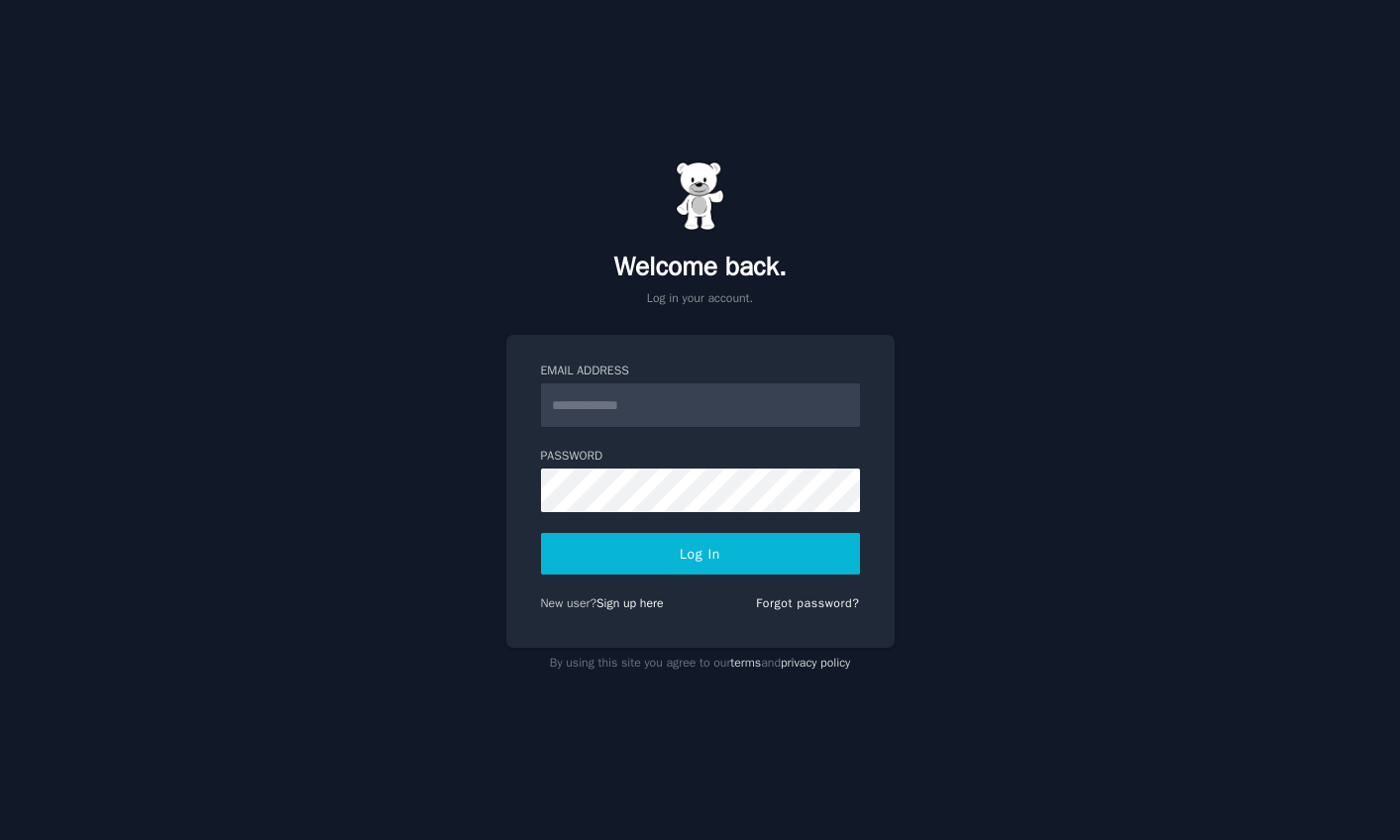 scroll, scrollTop: 0, scrollLeft: 0, axis: both 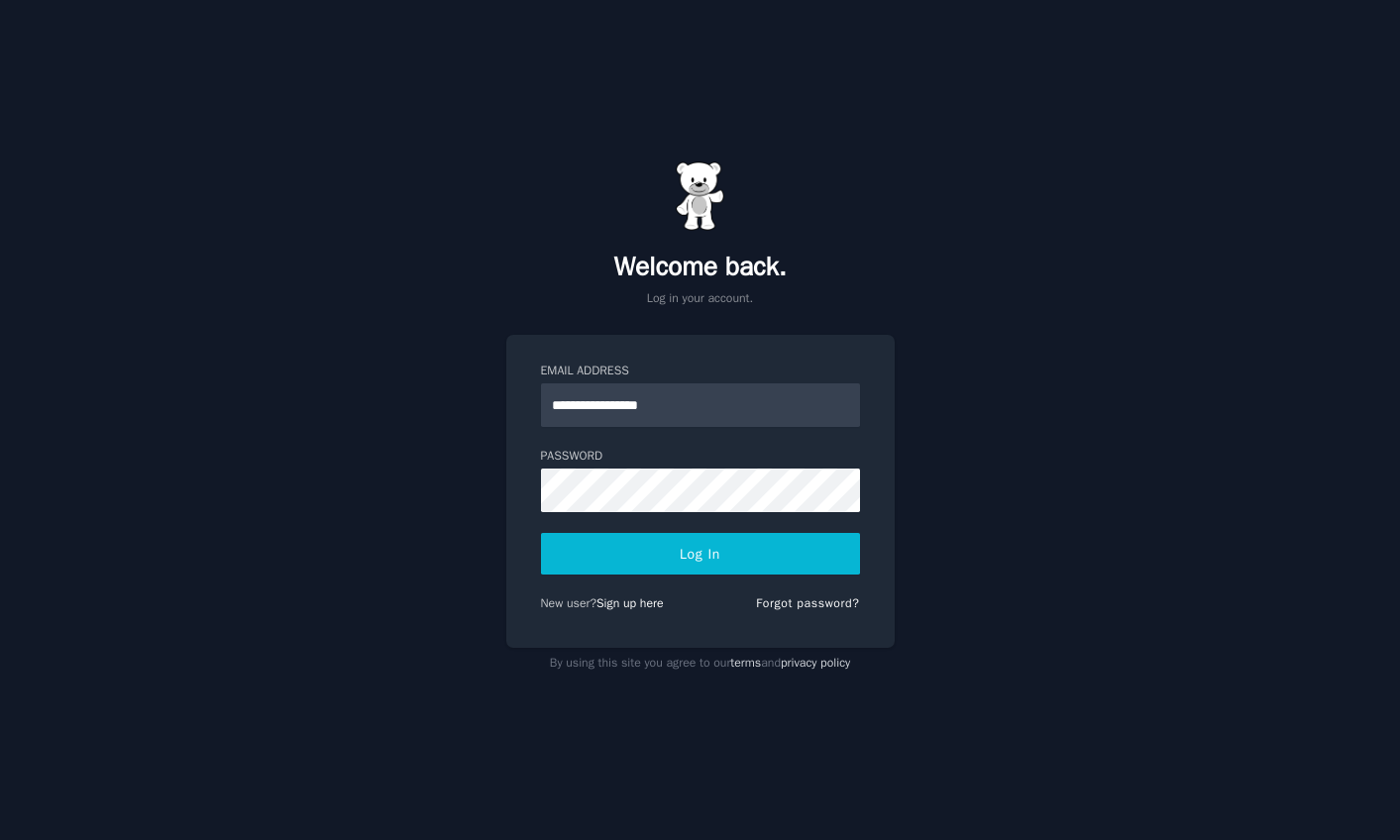 type on "**********" 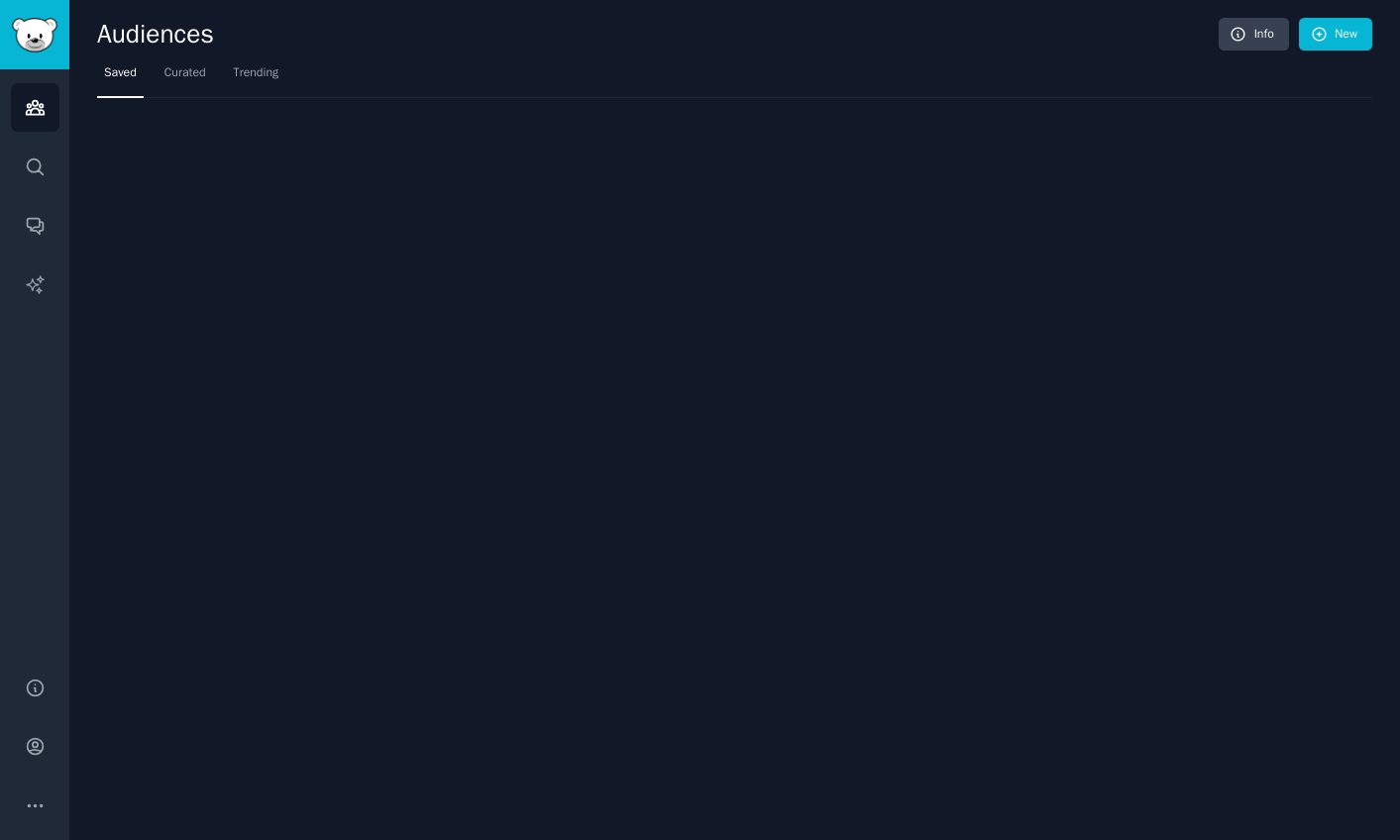scroll, scrollTop: 0, scrollLeft: 0, axis: both 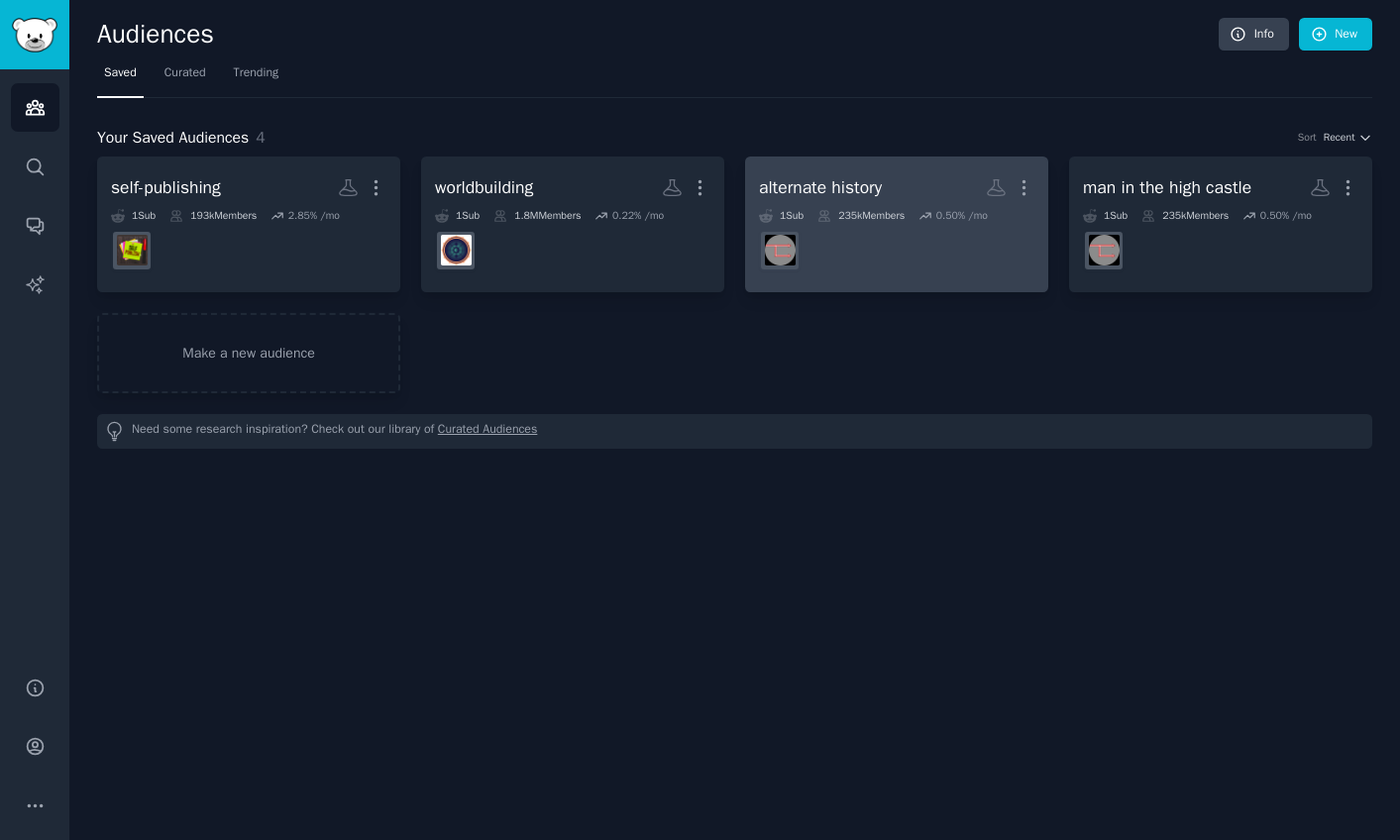 click on "r/AlternateHistory" at bounding box center (897, 251) 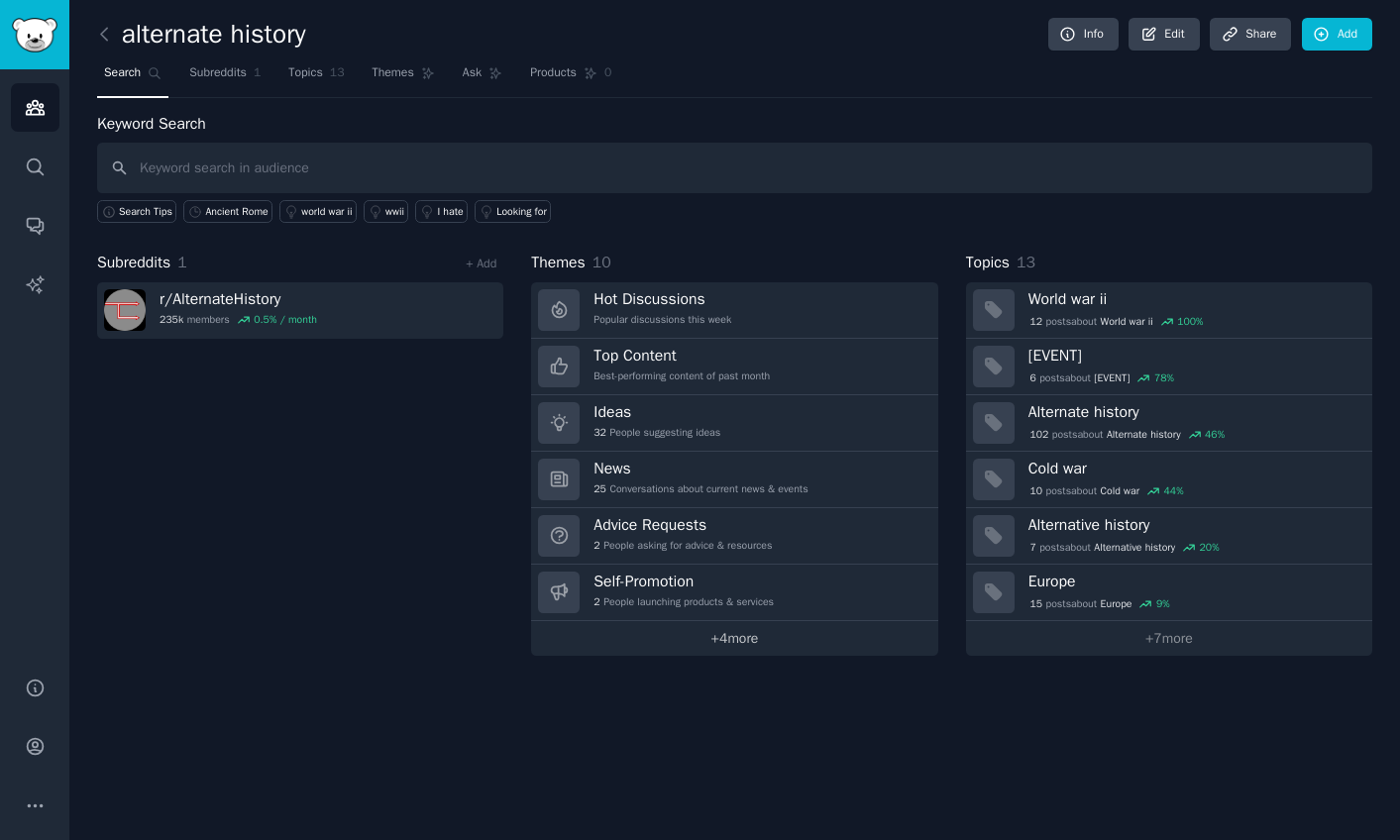 click on "+  4  more" at bounding box center (734, 638) 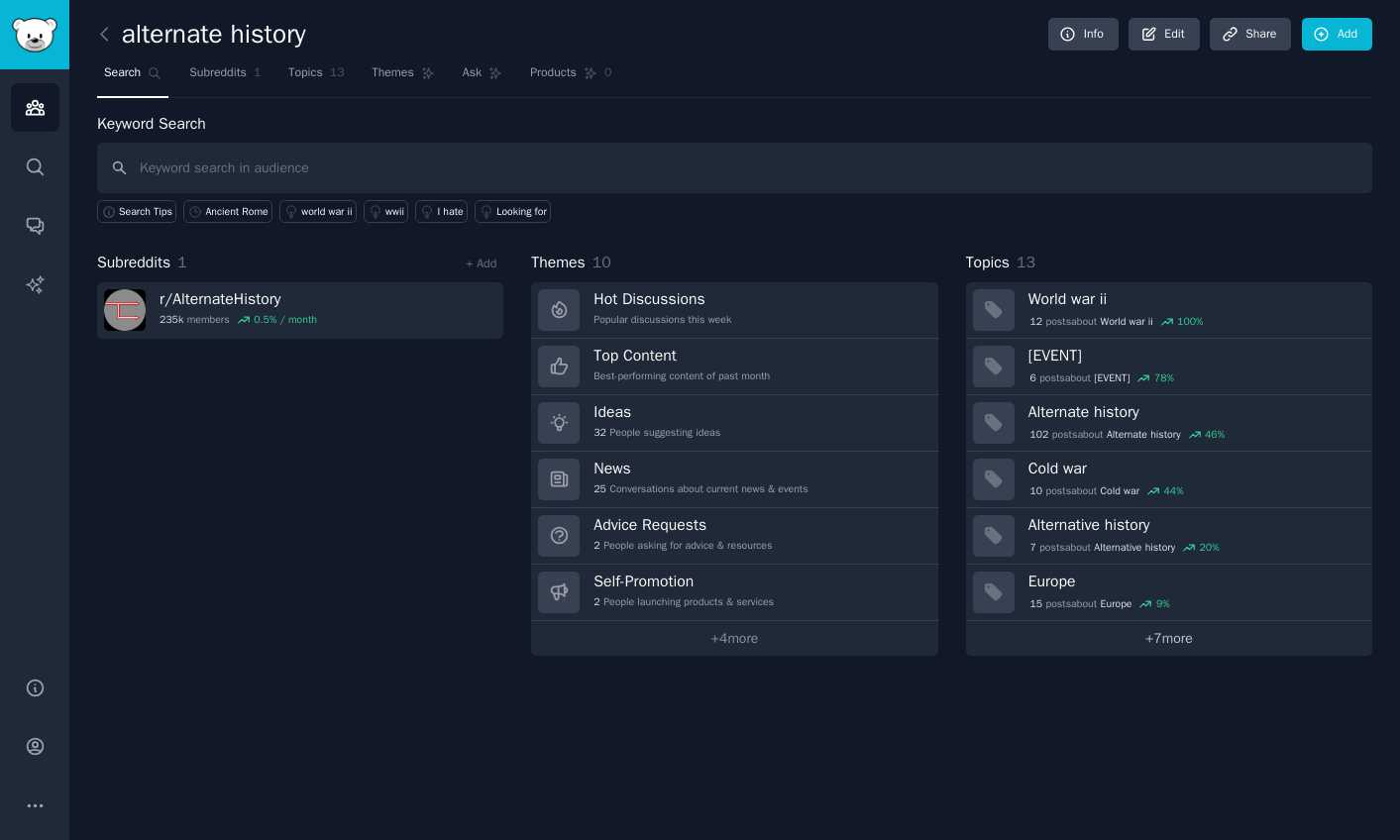 click on "+  7  more" at bounding box center [1169, 638] 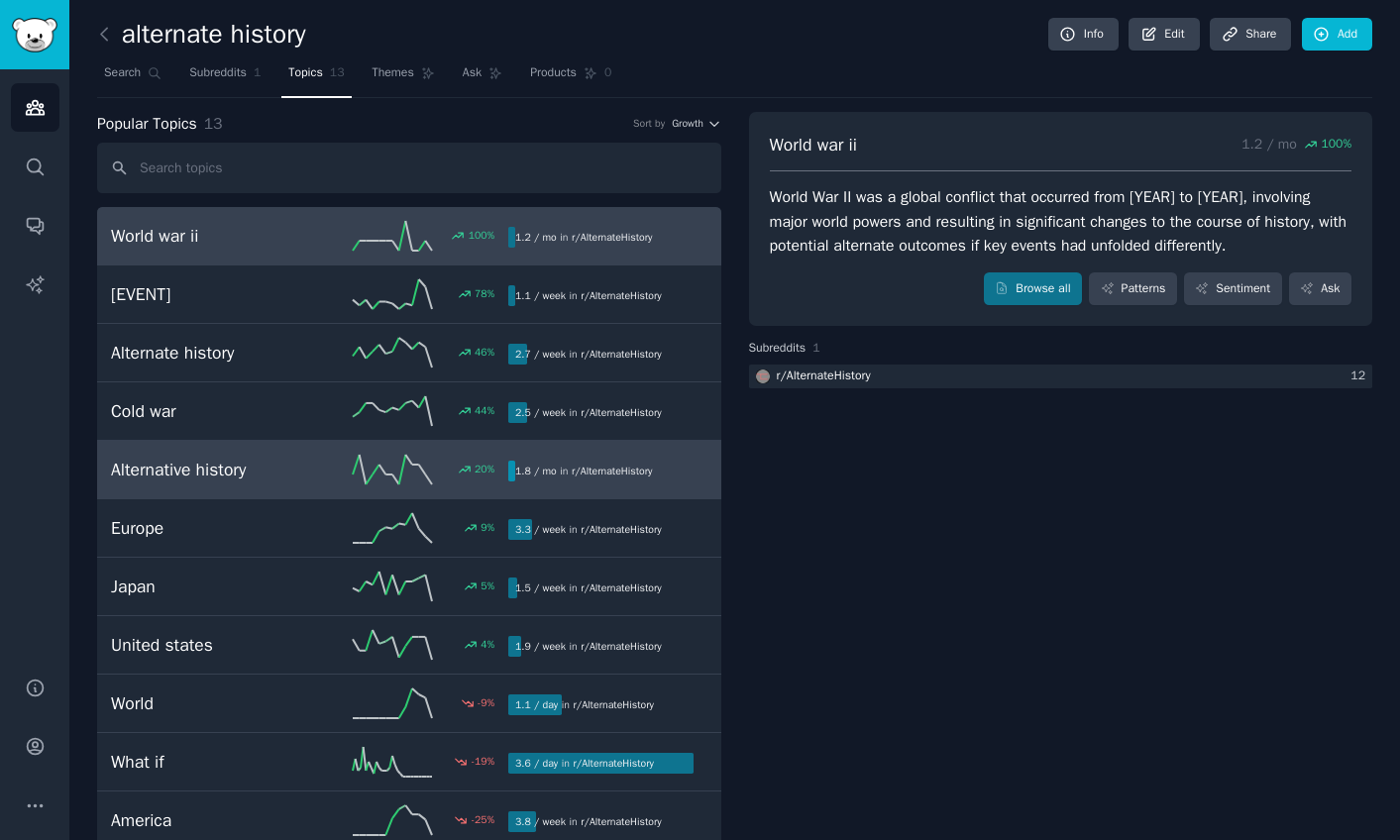 click on "20 %" at bounding box center (409, 470) 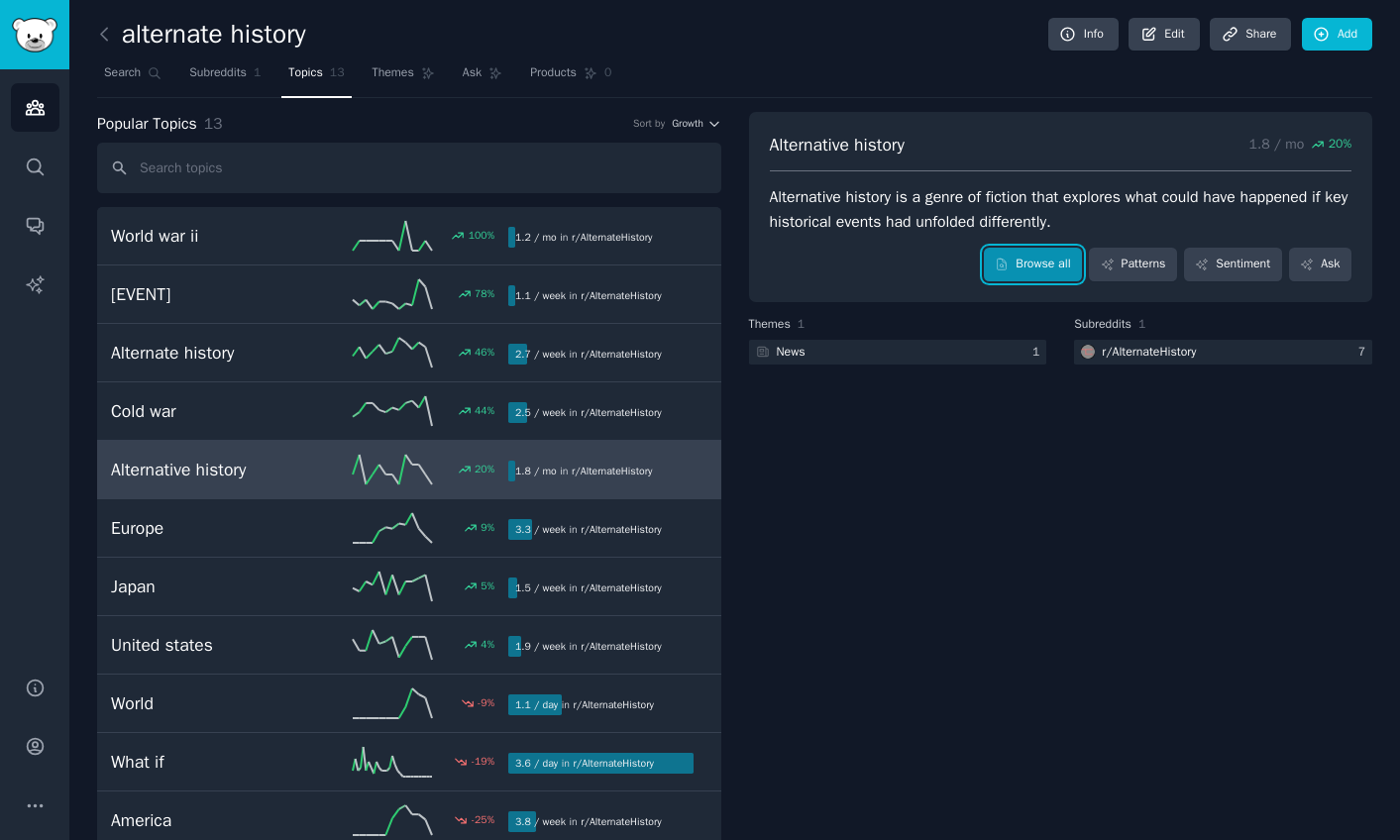 click on "Browse all" at bounding box center (1032, 264) 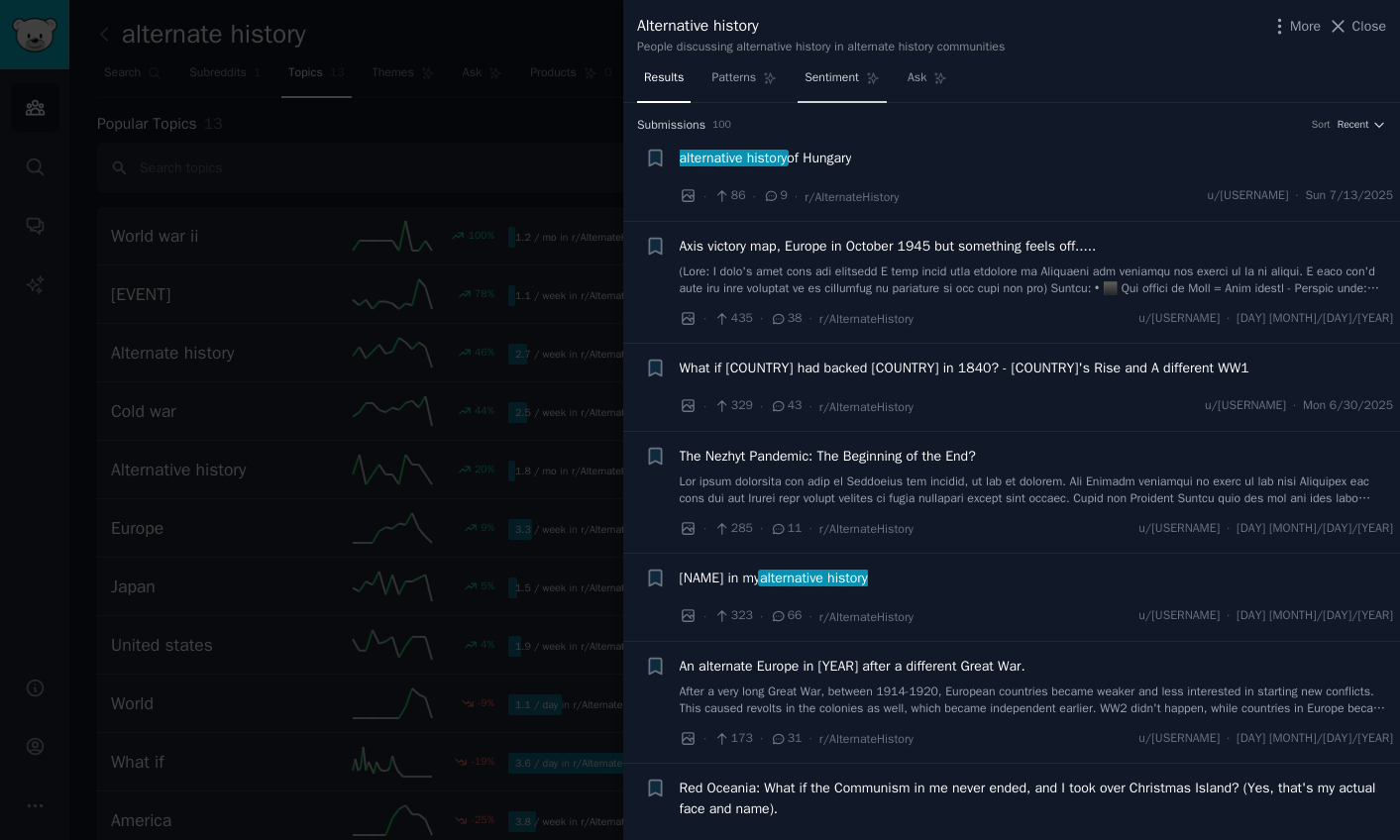 click on "Sentiment" at bounding box center [831, 78] 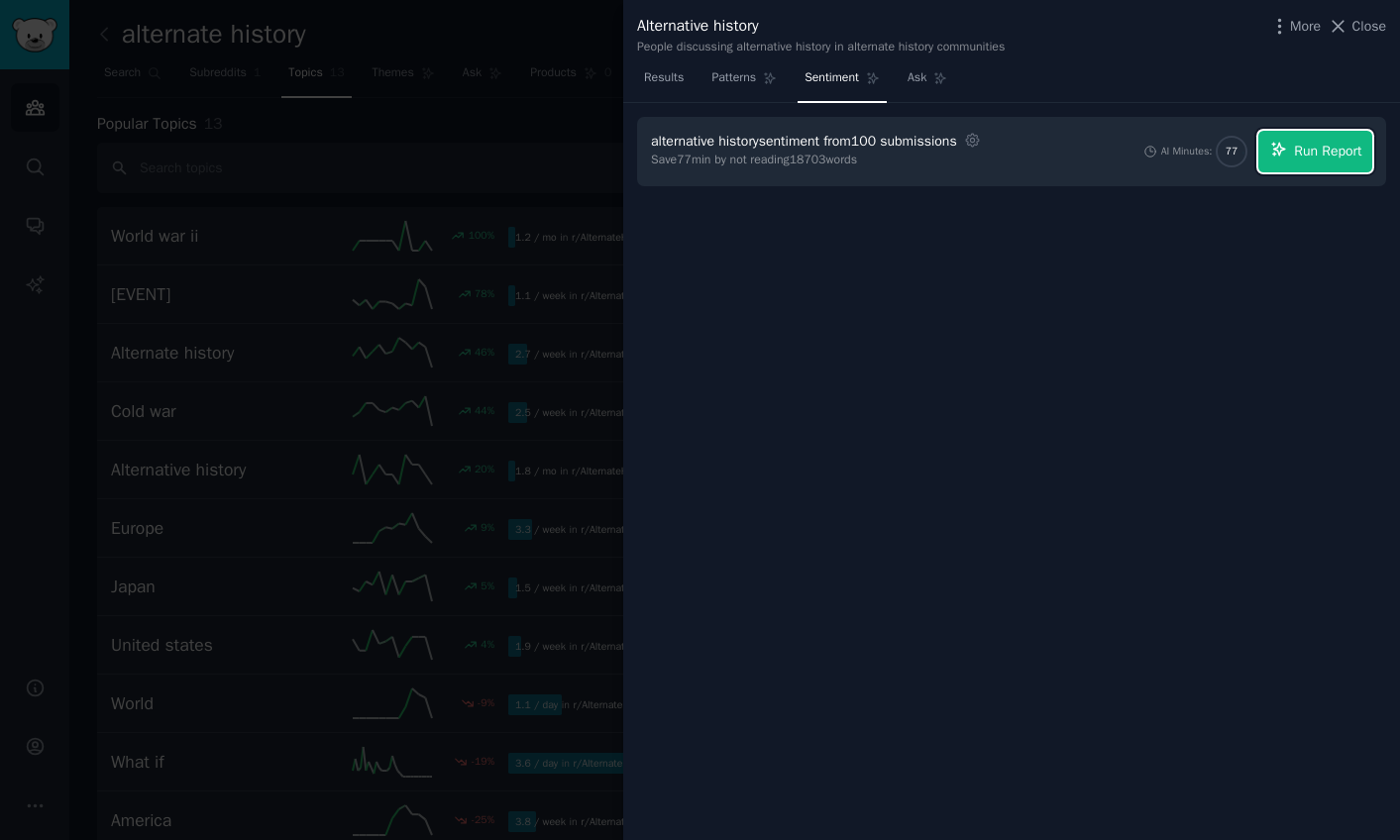 click on "Run Report" at bounding box center [1328, 151] 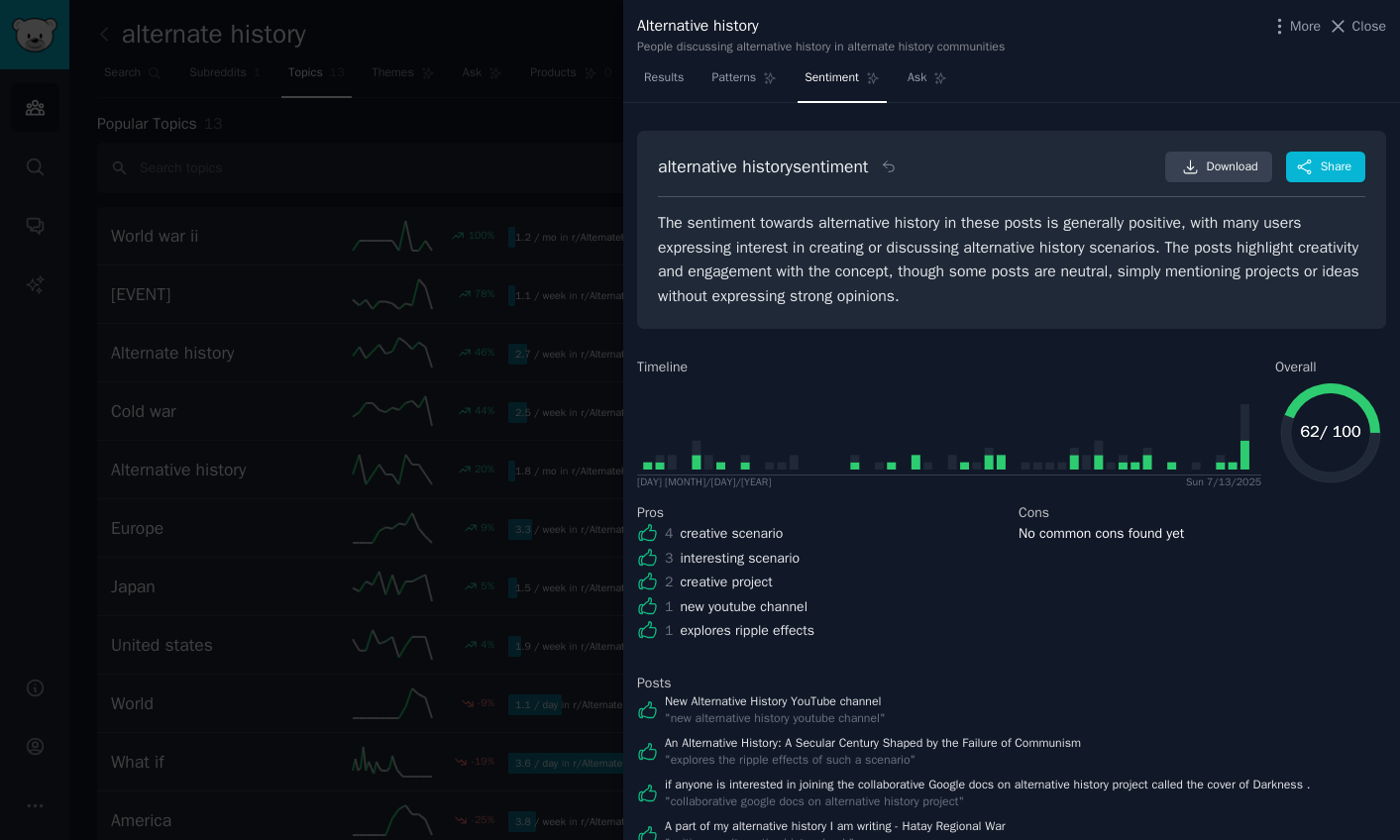 scroll, scrollTop: 102, scrollLeft: 0, axis: vertical 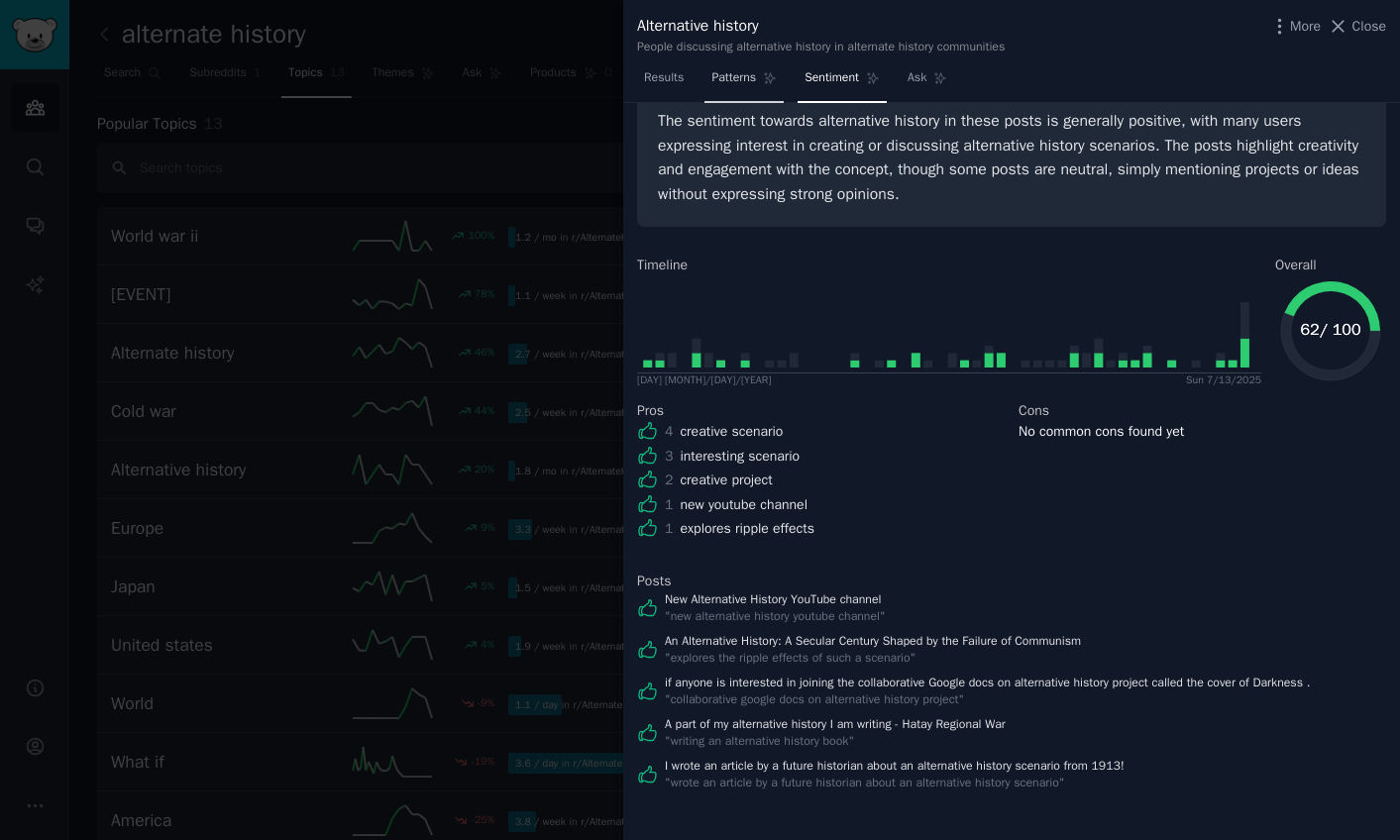 click on "Patterns" at bounding box center (733, 78) 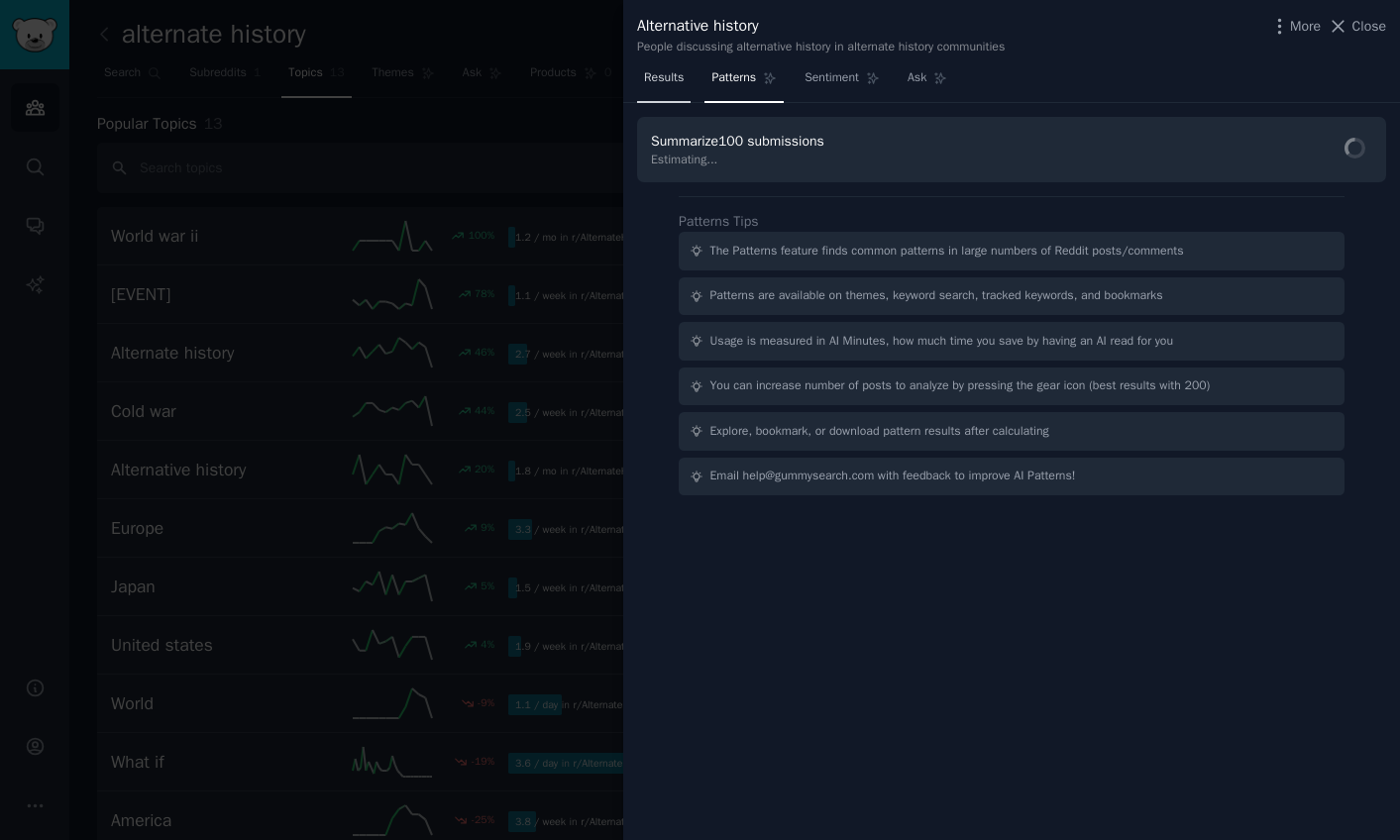 click on "Results" at bounding box center (664, 82) 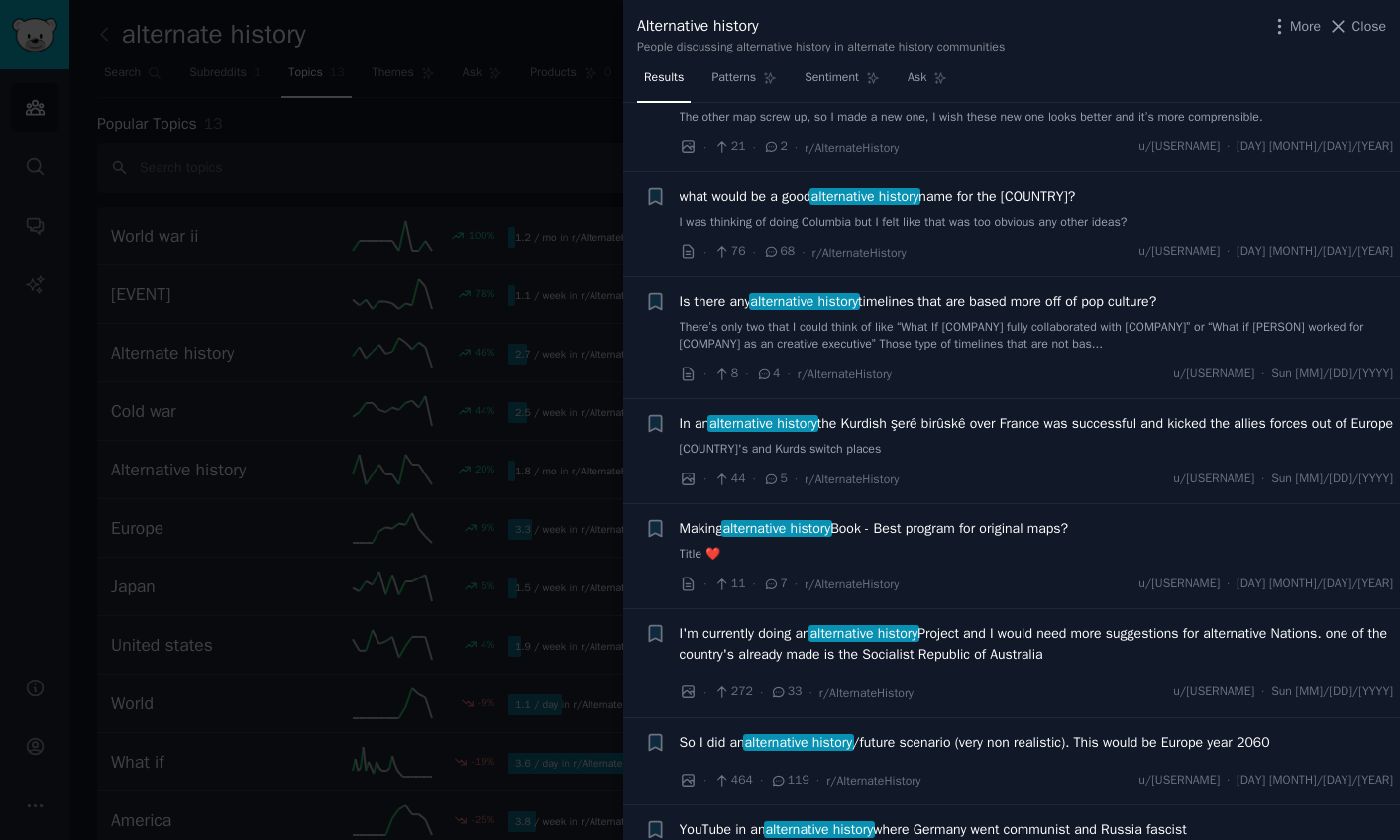 scroll, scrollTop: 6140, scrollLeft: 0, axis: vertical 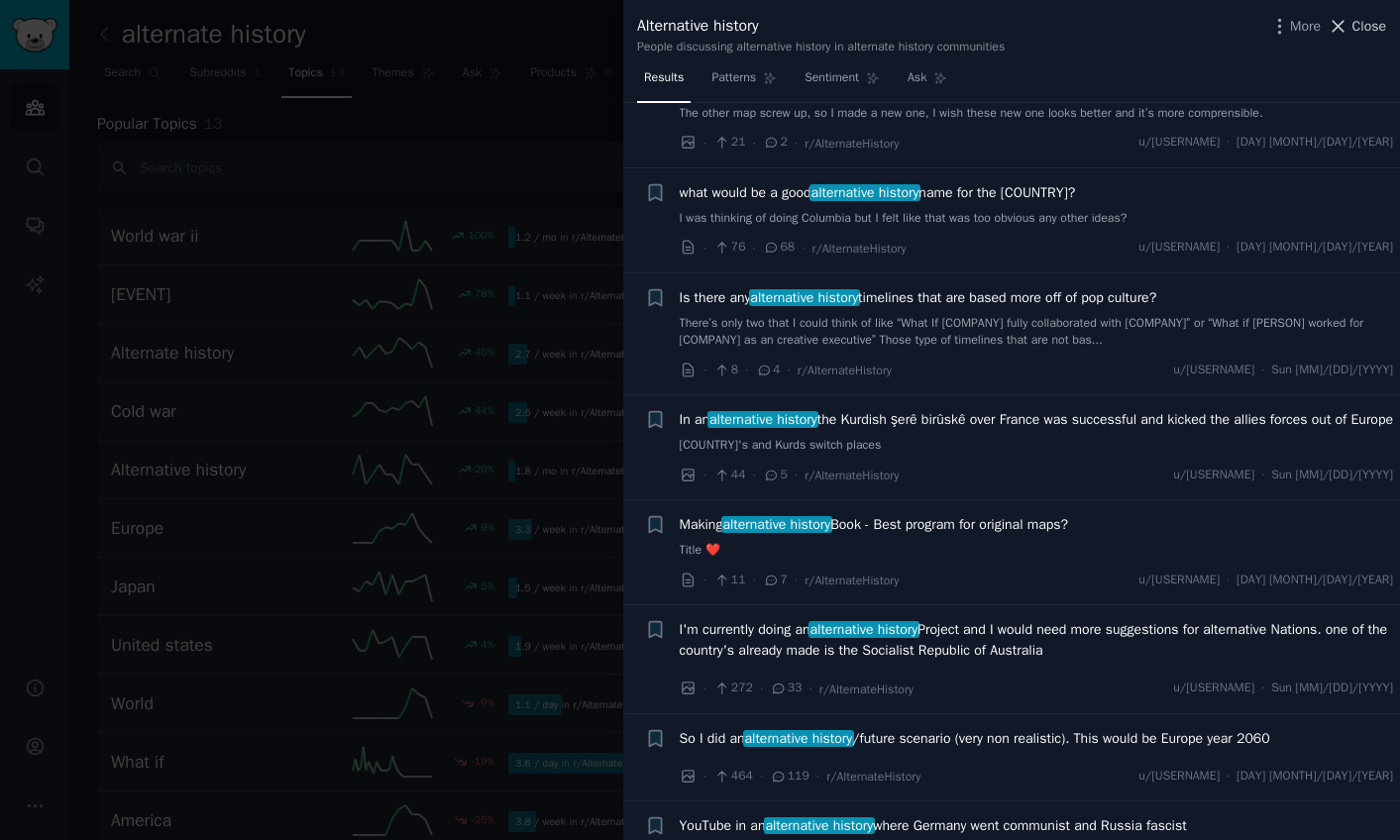 click on "Close" at bounding box center (1369, 26) 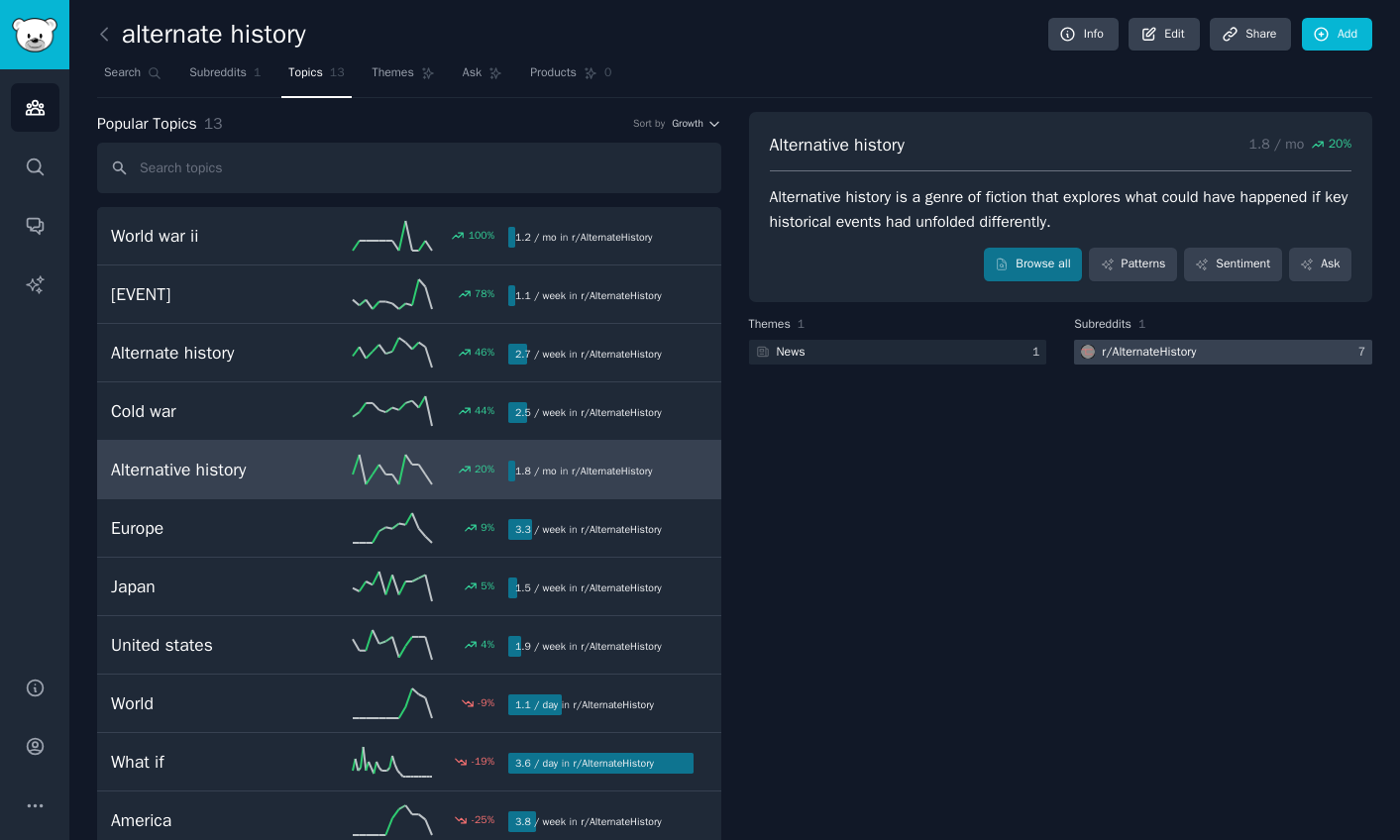 click on "r/ AlternateHistory" at bounding box center [1148, 353] 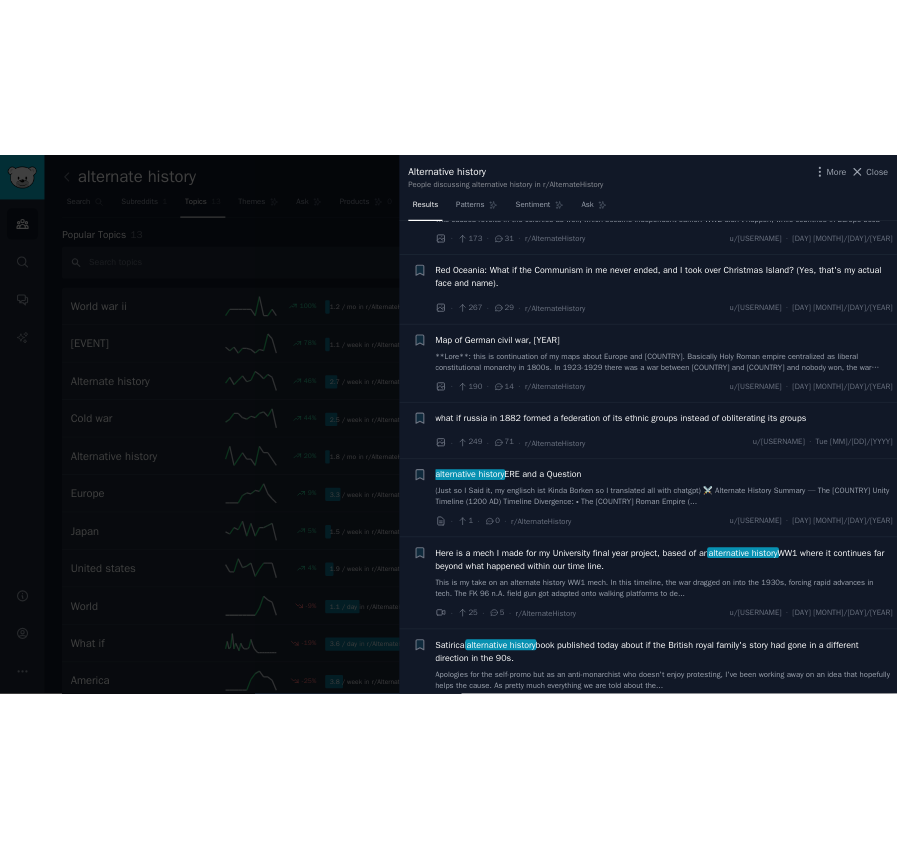 scroll, scrollTop: 0, scrollLeft: 0, axis: both 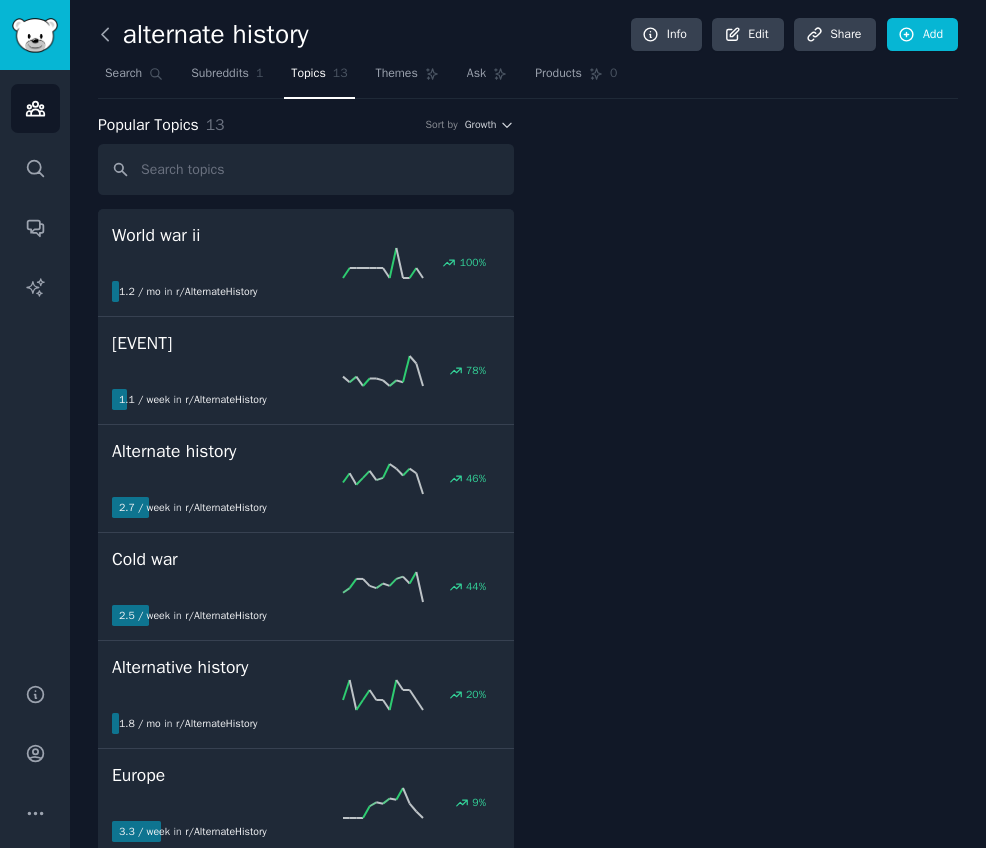 click 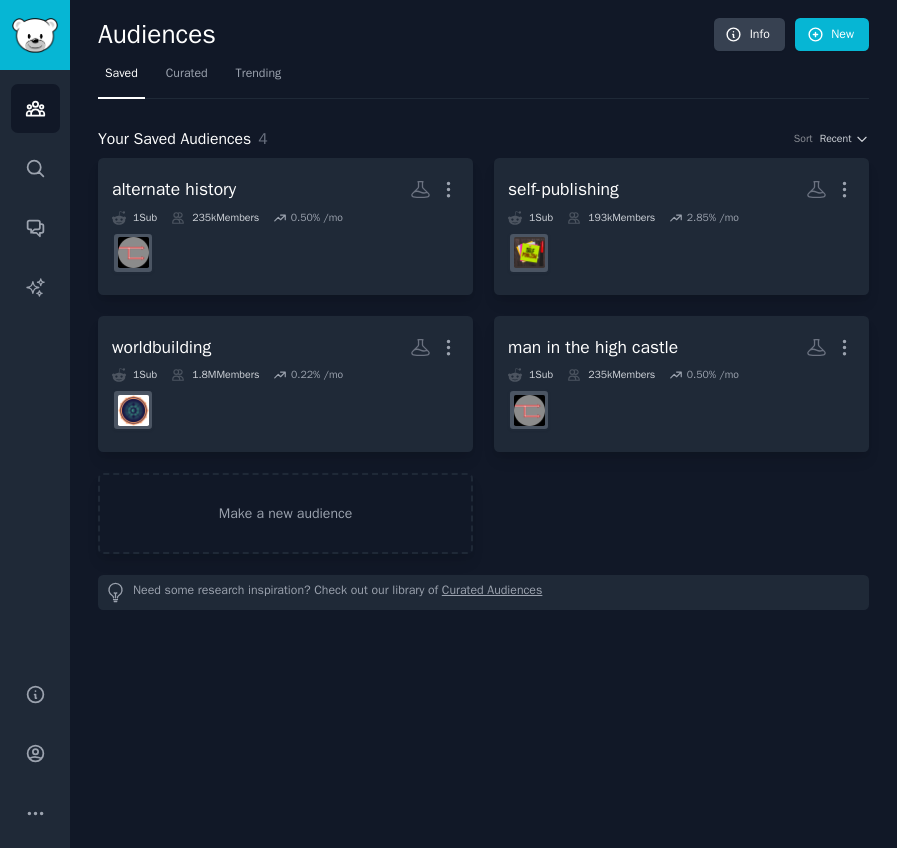 click on "Audiences Info New Saved Curated Trending Your Saved Audiences [NUMBER] Sort Recent alternate history More 1  Sub [NUMBER]  Members [PERCENTAGE] /mo self-publishing More 1  Sub [NUMBER]  Members [PERCENTAGE] /mo worldbuilding More 1  Sub [NUMBER]  Members [PERCENTAGE] /mo man in the high castle More 1  Sub [NUMBER]  Members [PERCENTAGE] /mo Make a new audience Need some research inspiration? Check out our library of  Curated Audiences" 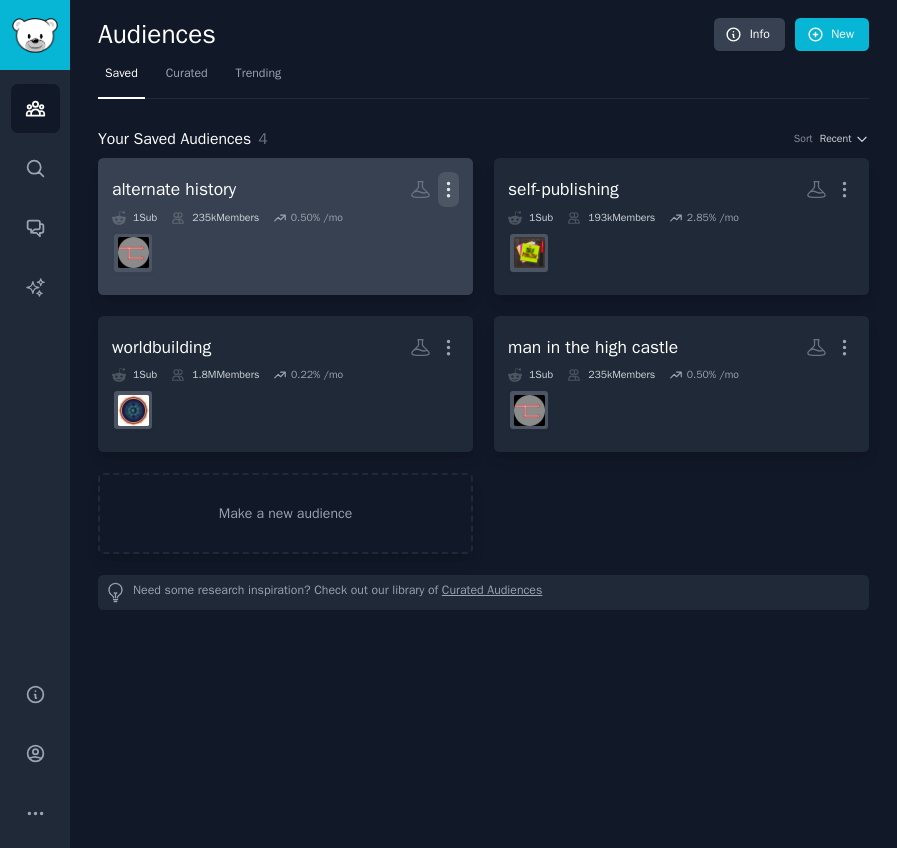 click 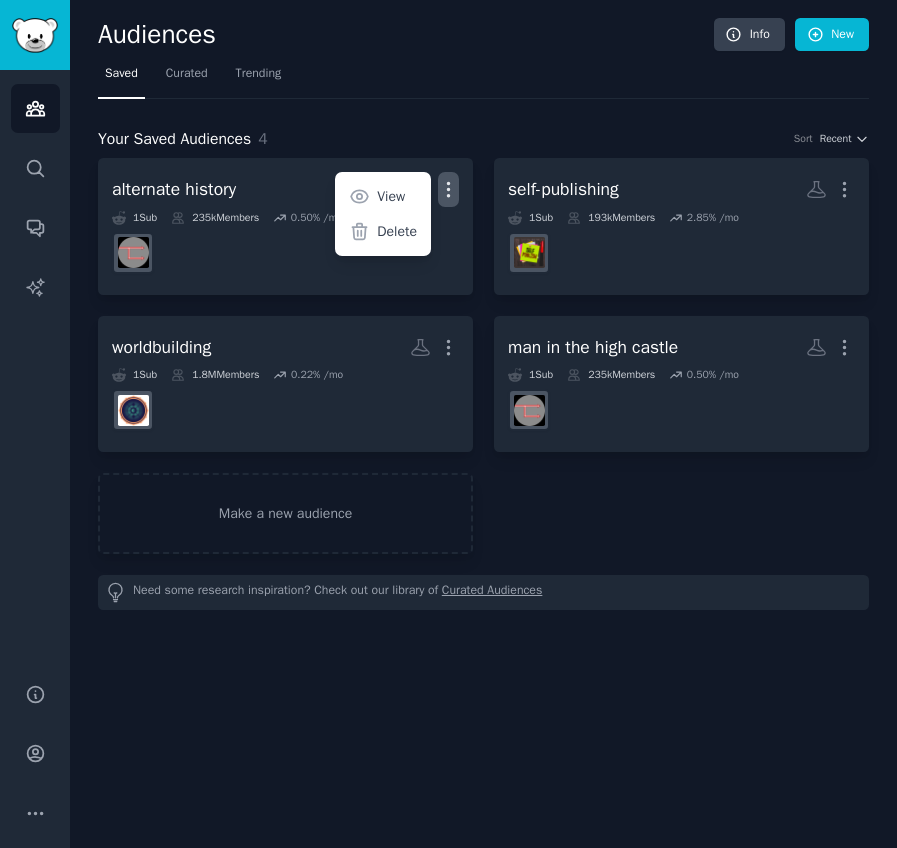 click on "Your Saved Audiences 4 Sort Recent" at bounding box center [483, 139] 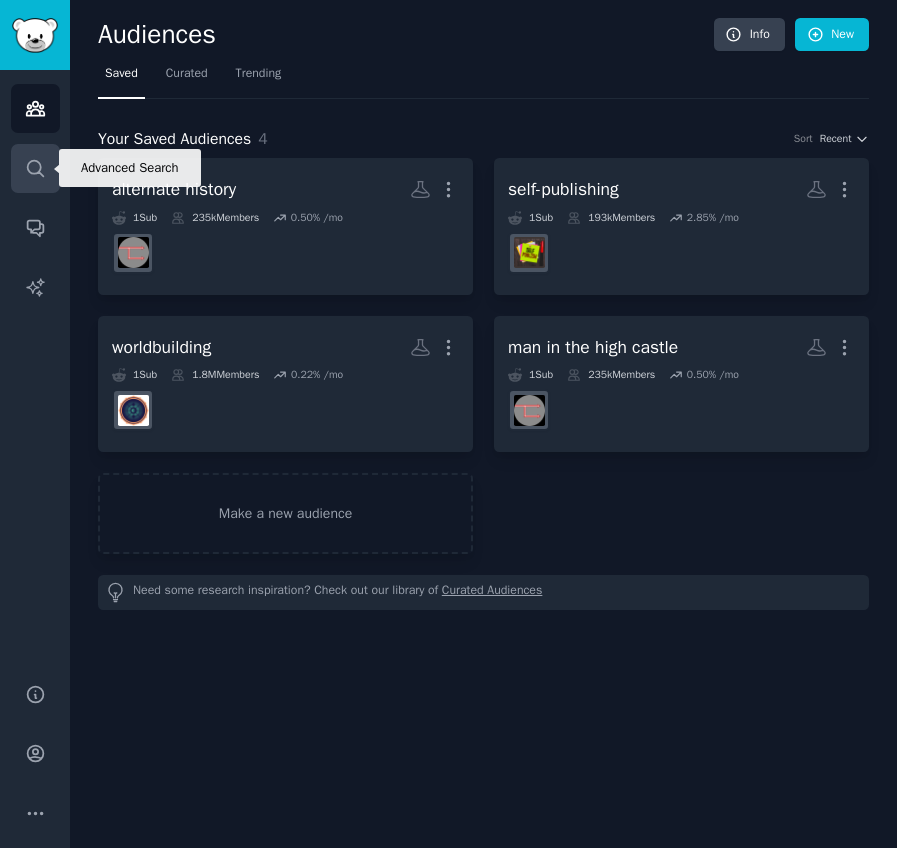 click 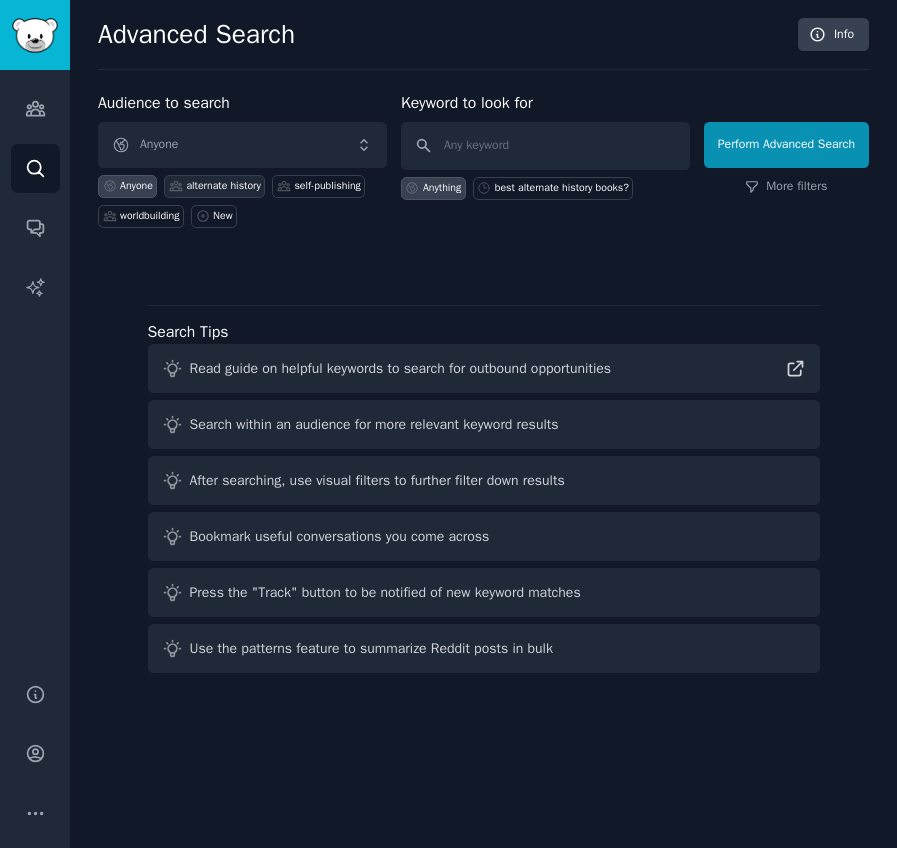 click on "alternate history" at bounding box center [223, 186] 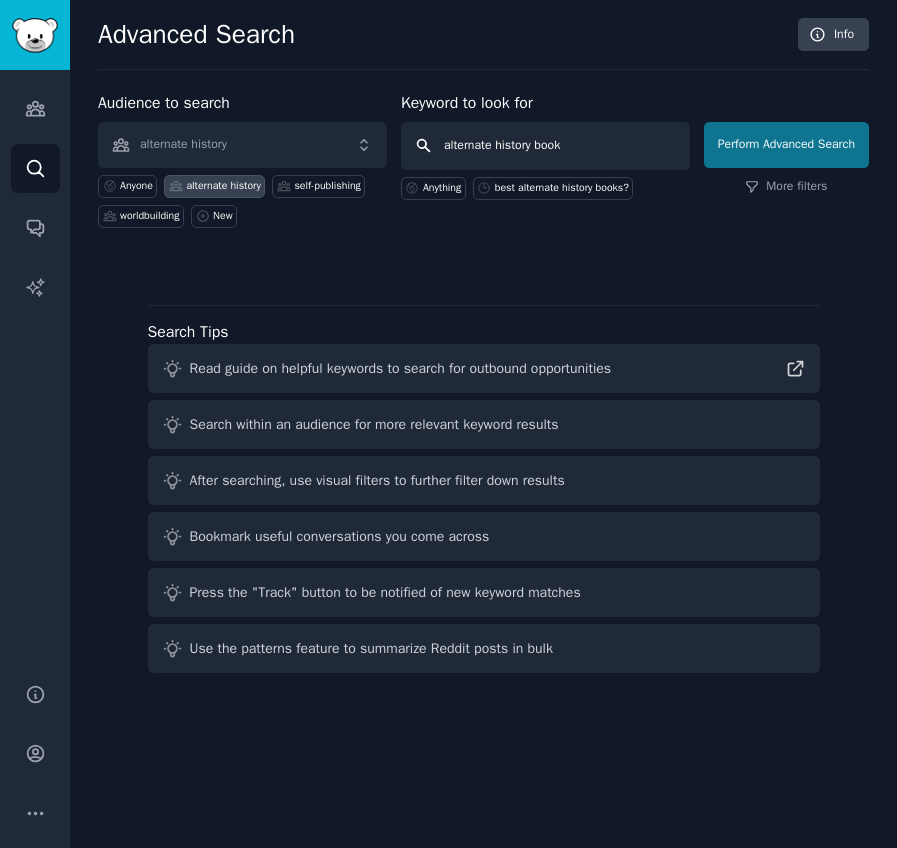 type on "alternate history book" 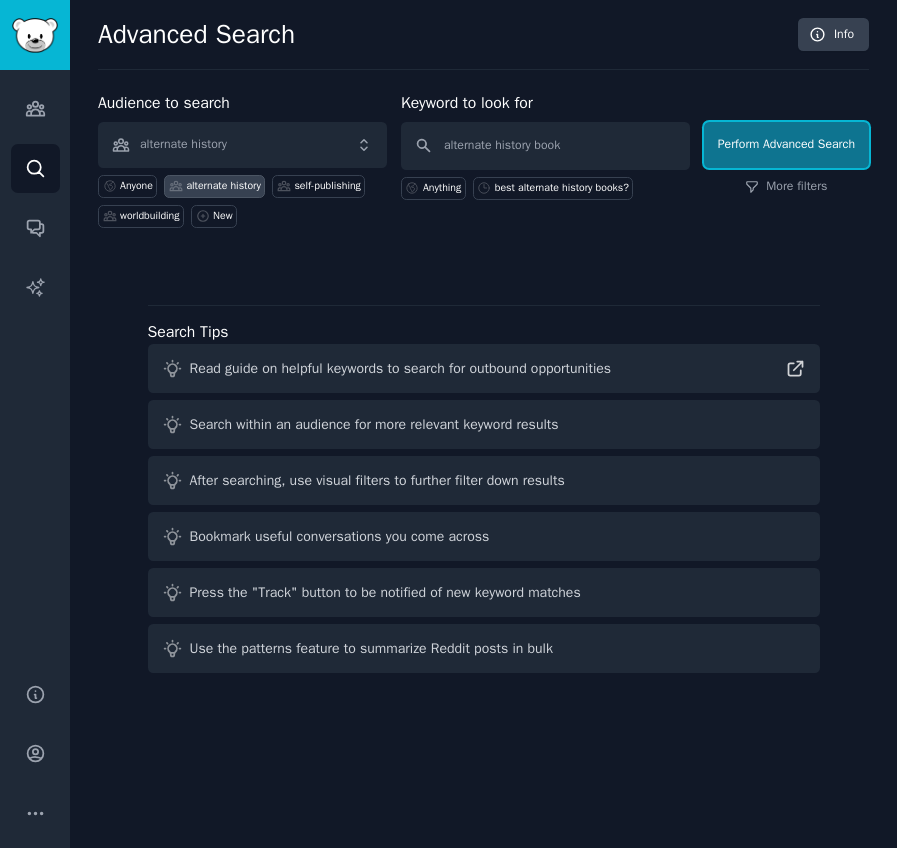 click on "Perform Advanced Search" at bounding box center [786, 145] 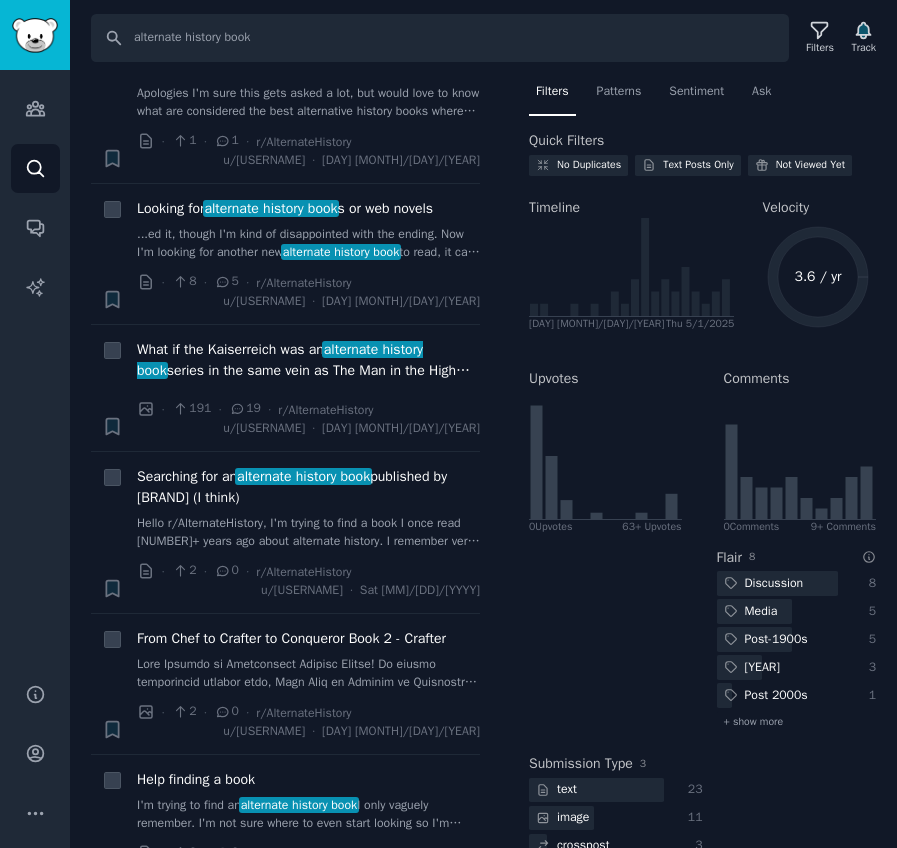 scroll, scrollTop: 869, scrollLeft: 0, axis: vertical 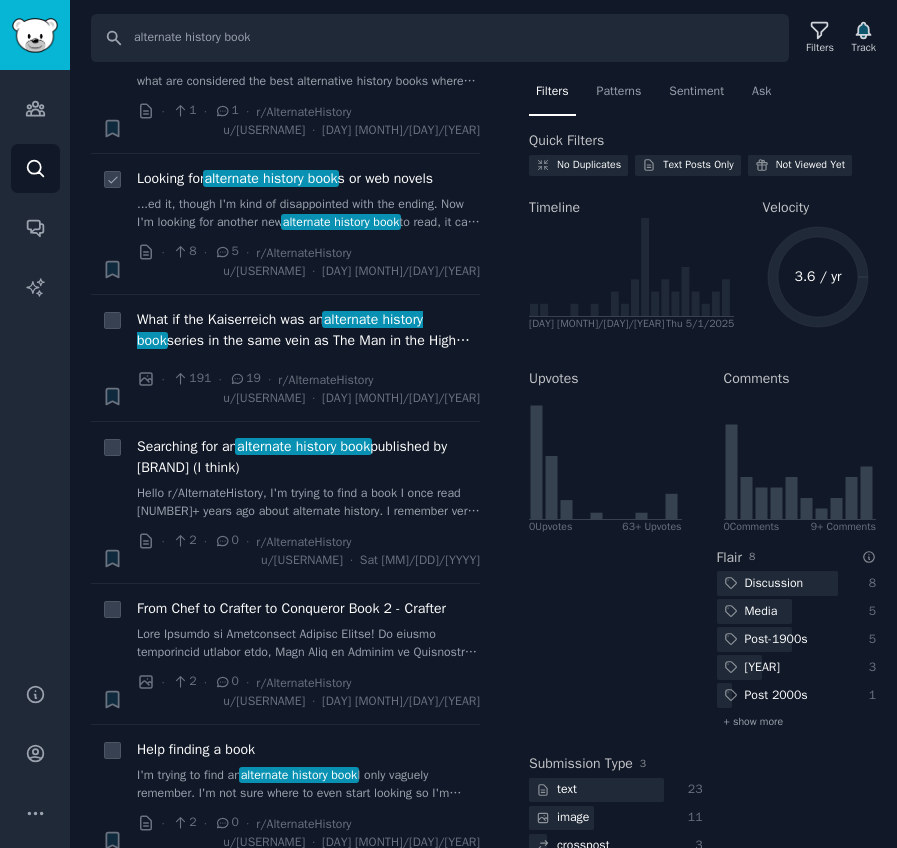 click on "alternate history book" at bounding box center [271, 178] 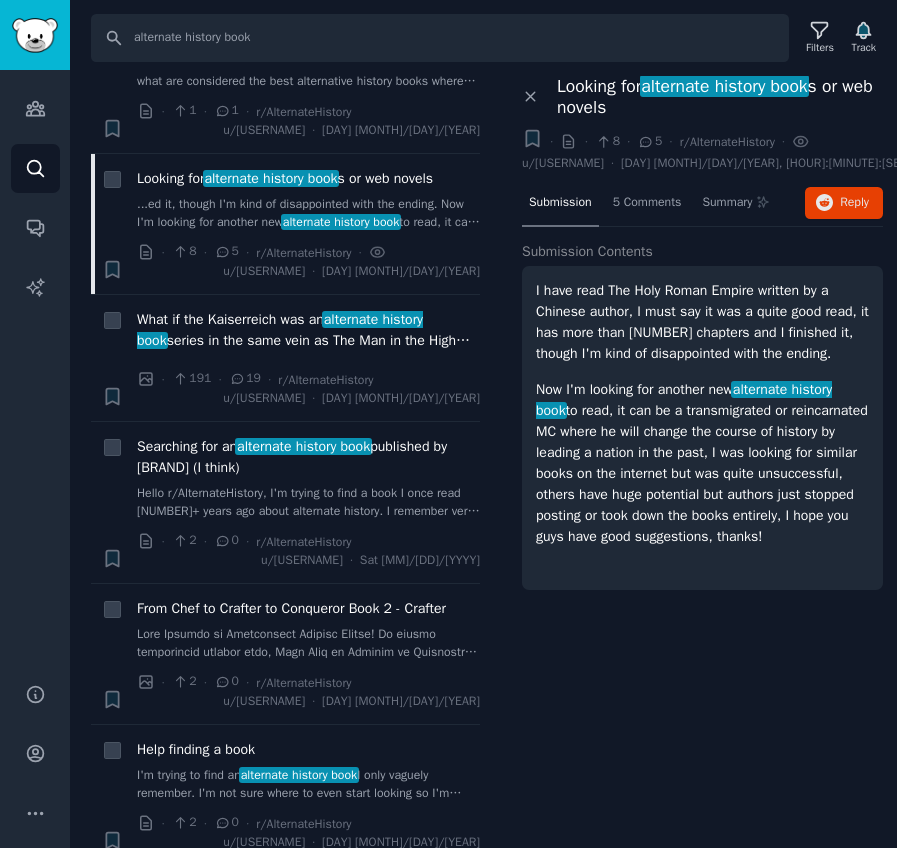 drag, startPoint x: 691, startPoint y: 562, endPoint x: 535, endPoint y: 291, distance: 312.69315 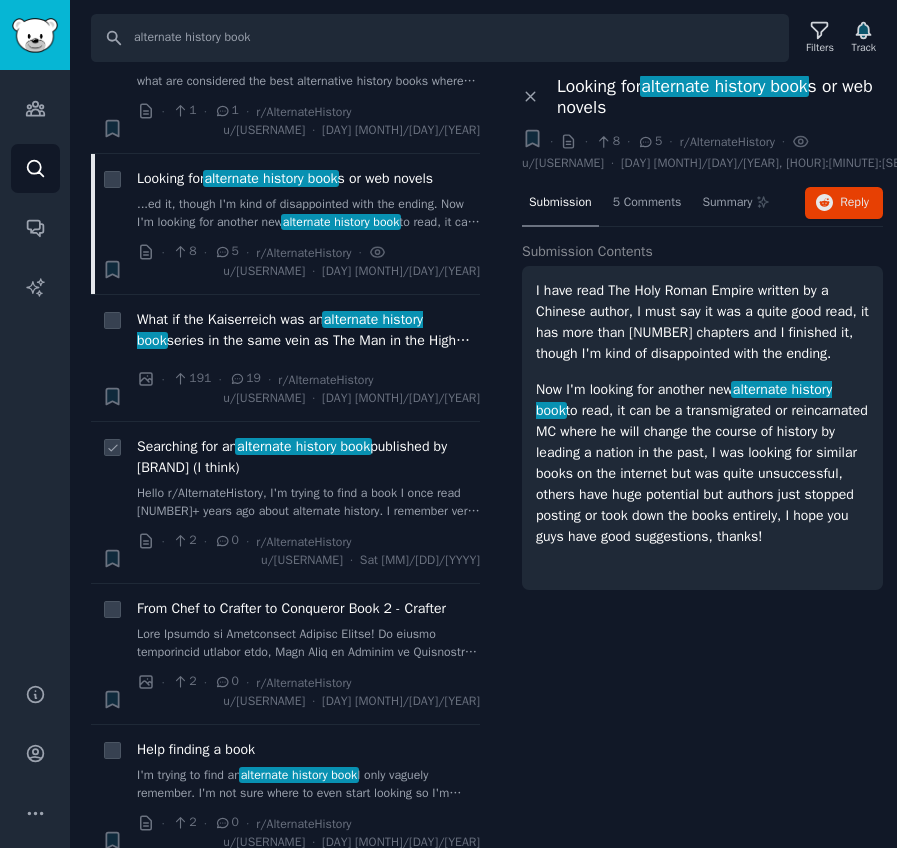 copy on "I have read The Holy Roman Empire written by a Chinese author, I must say it was a quite good read, it has more than [NUMBER] chapters and I finished it, though I'm kind of disappointed with the ending.
Now I'm looking for another new  alternate history book  to read, it can be a transmigrated or reincarnated MC where he will change the course of history by leading a nation in the past, I was looking for similar books on the internet but was quite unsuccessful, others have huge potential but authors just stopped posting or took down the books entirely, I hope you guys have good suggestions, thanks!" 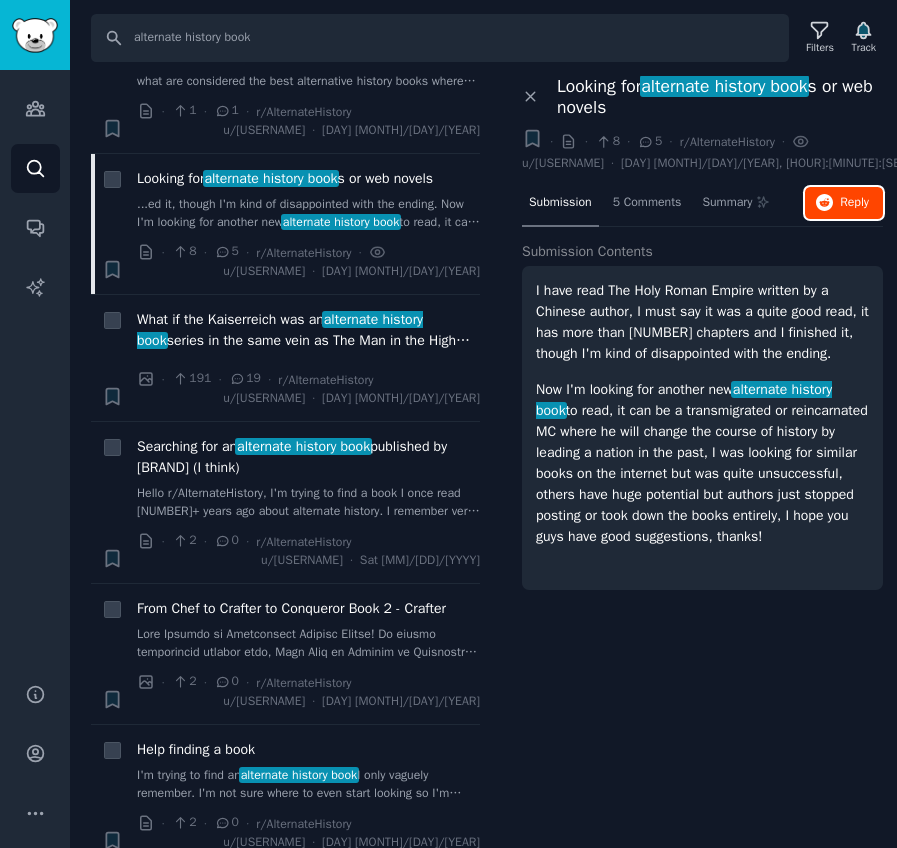 click on "Reply  on Reddit" at bounding box center (854, 203) 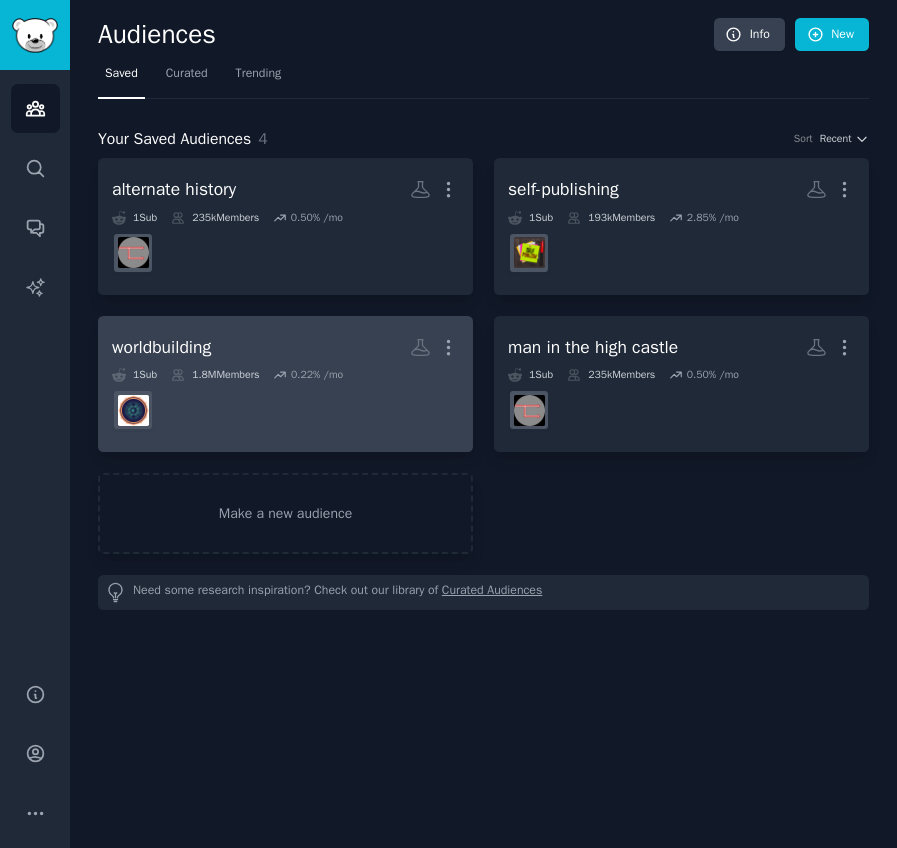 click on "1  Sub 1.8M  Members 0.22 % /mo" at bounding box center [285, 375] 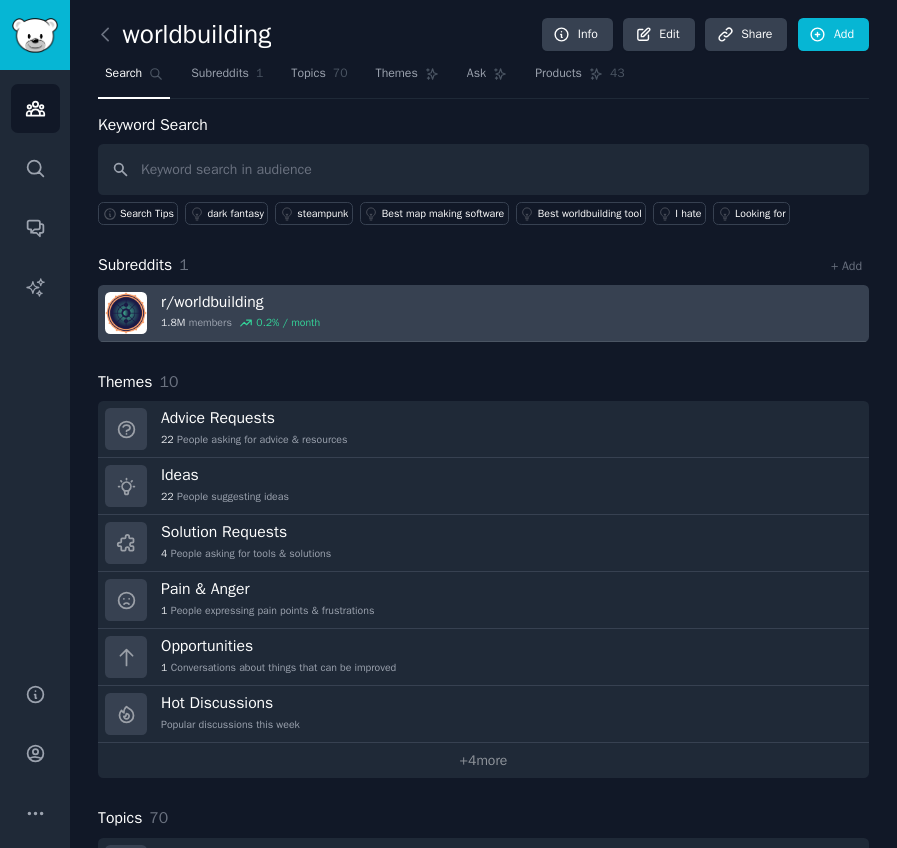 click on "r/ worldbuilding 1.8M  members 0.2 % / month" at bounding box center [483, 313] 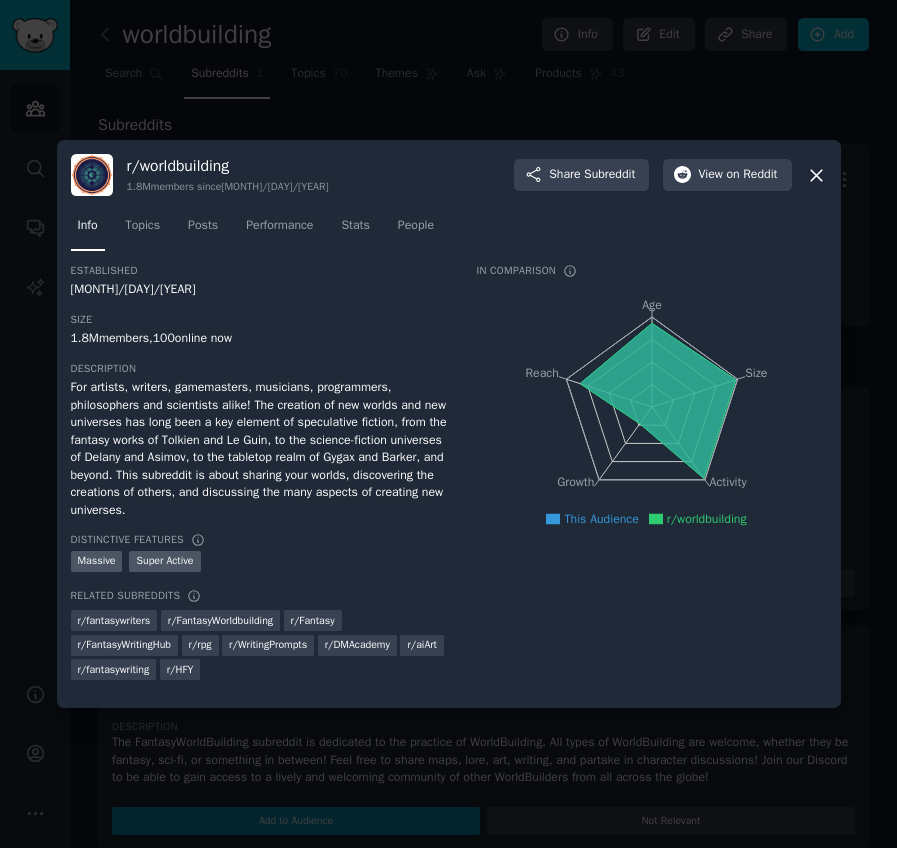 click 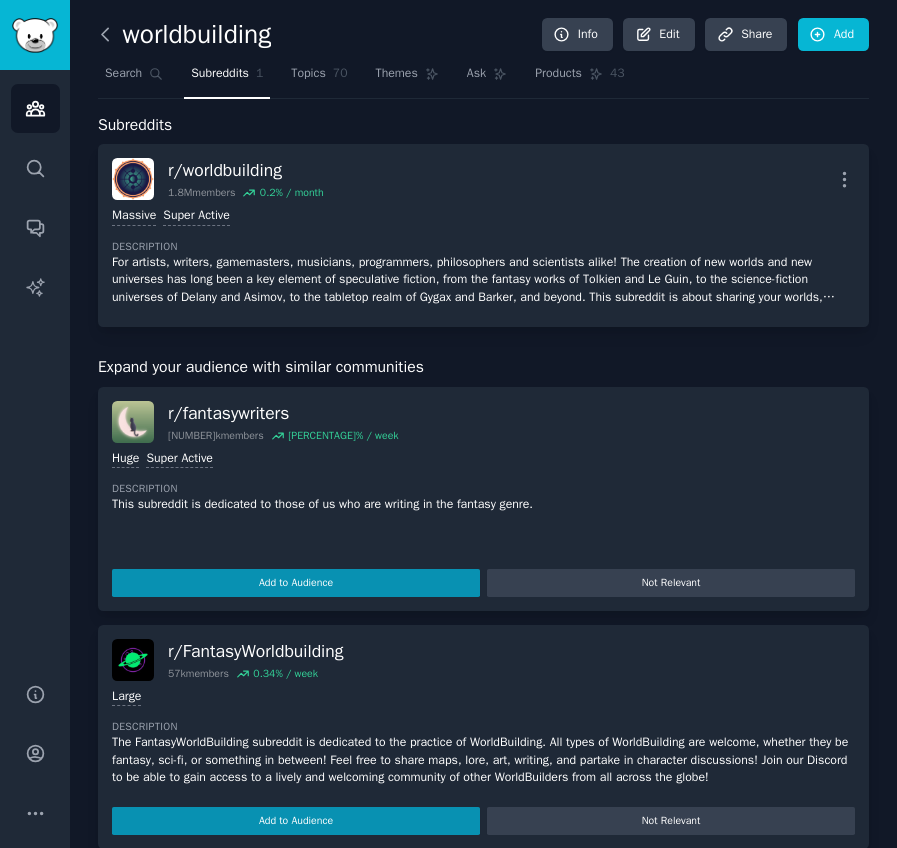 click 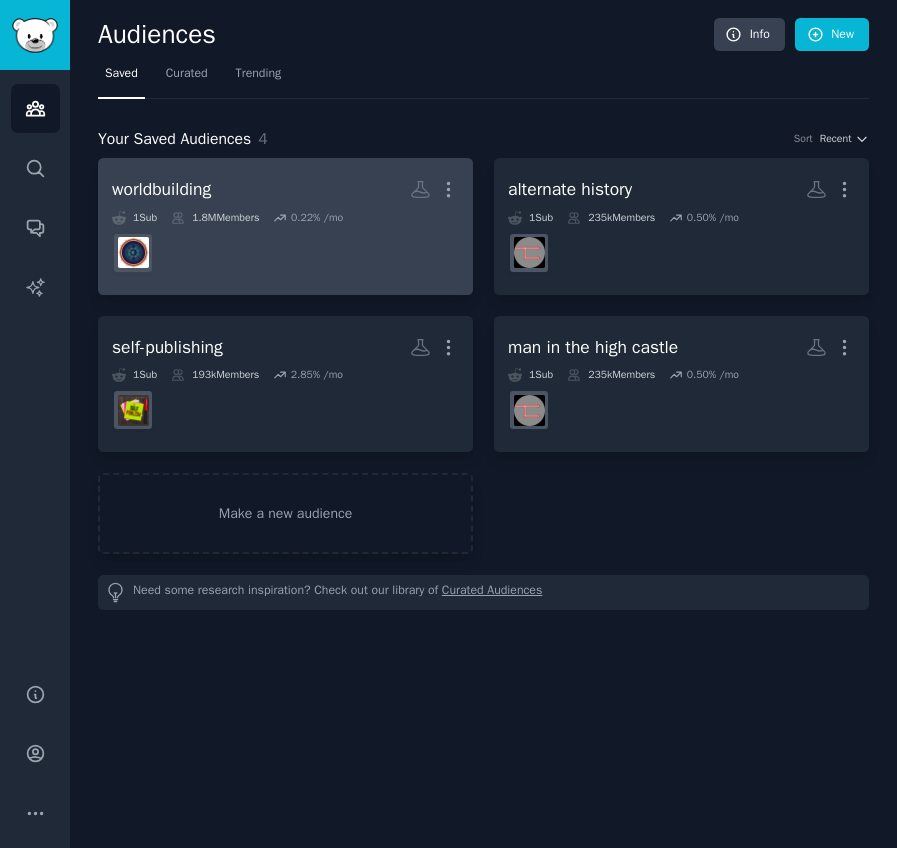 click on "worldbuilding More" at bounding box center (285, 189) 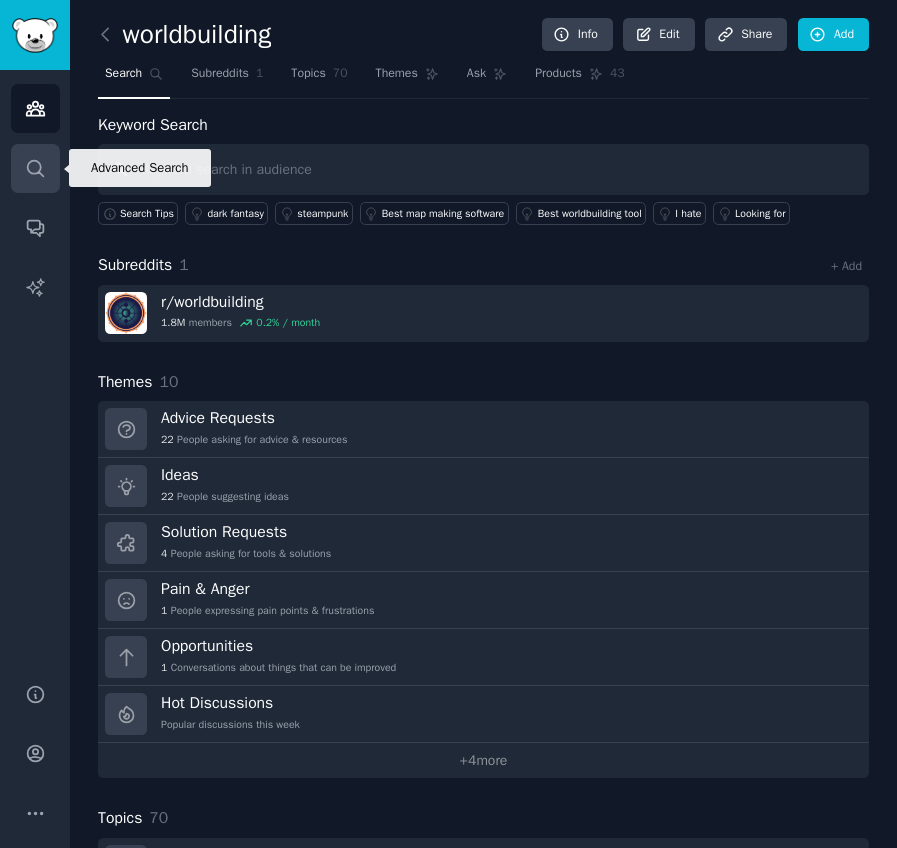 click 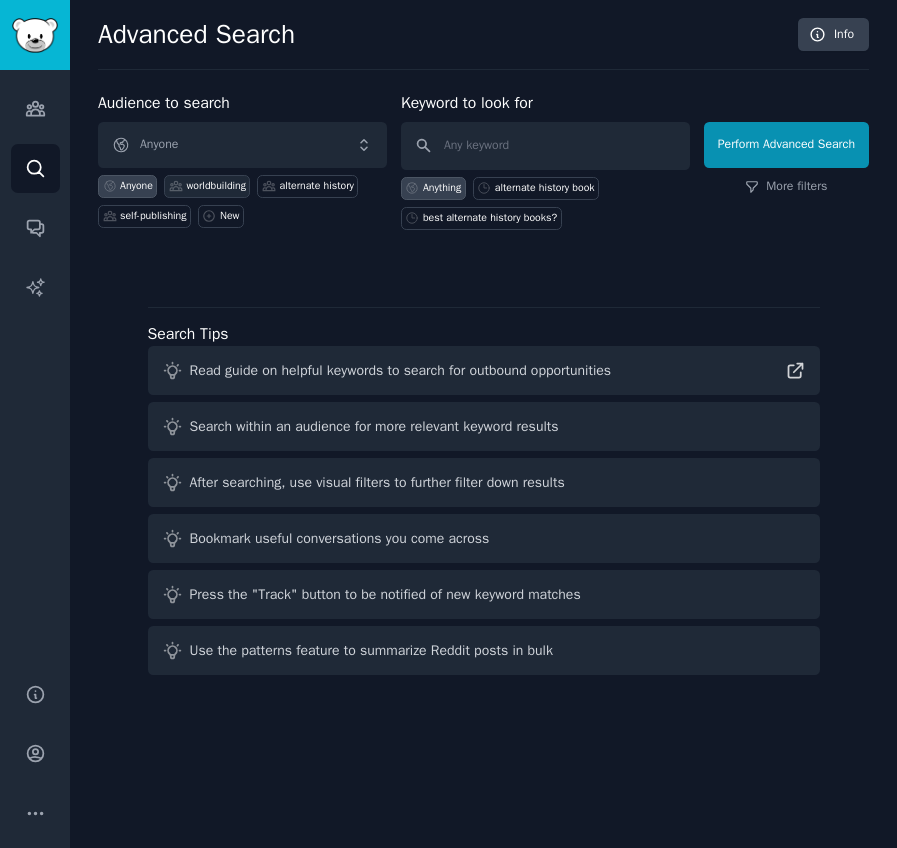 click on "worldbuilding" at bounding box center (216, 186) 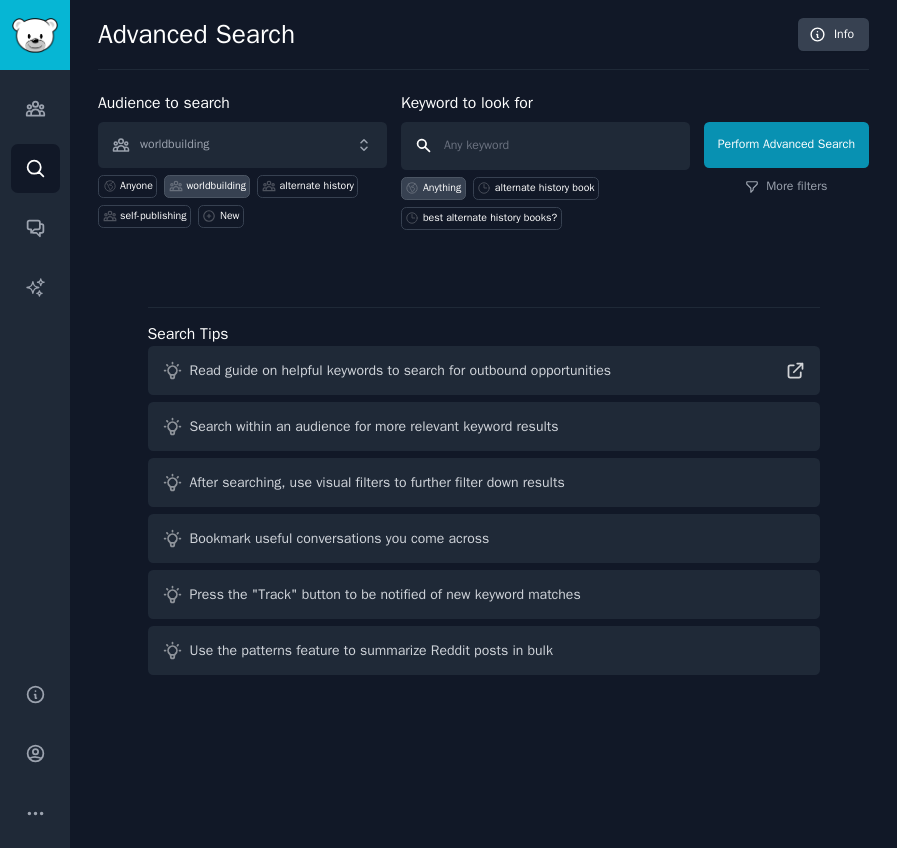 paste on "Looking for worldbuilding examples" 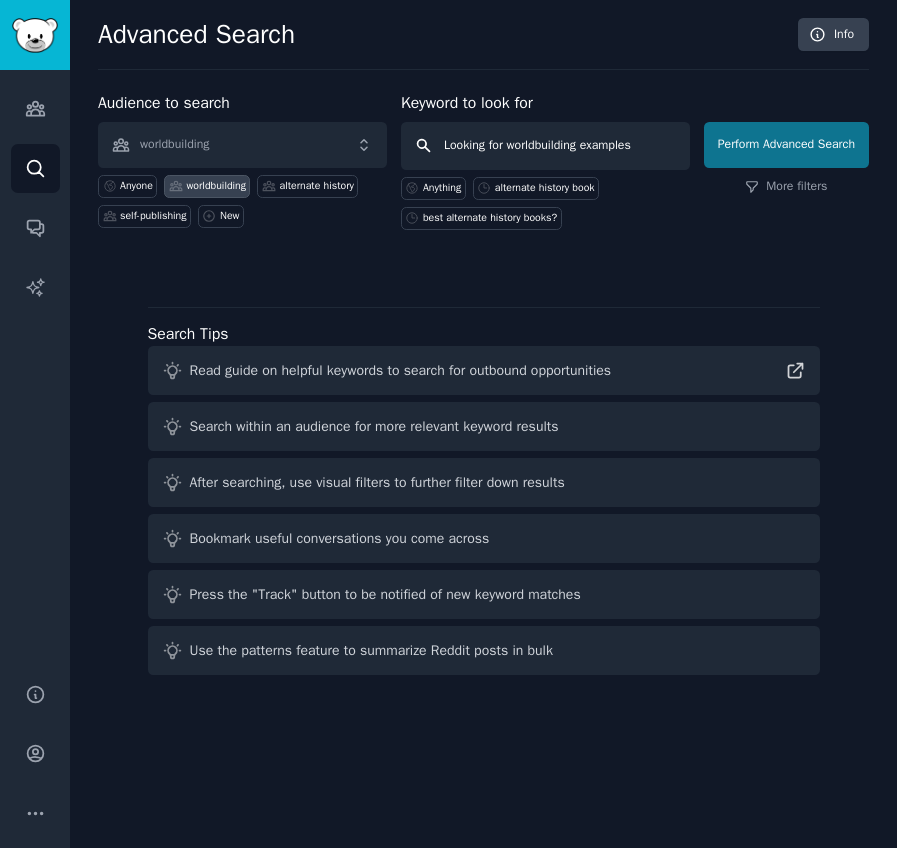 type on "Looking for worldbuilding examples" 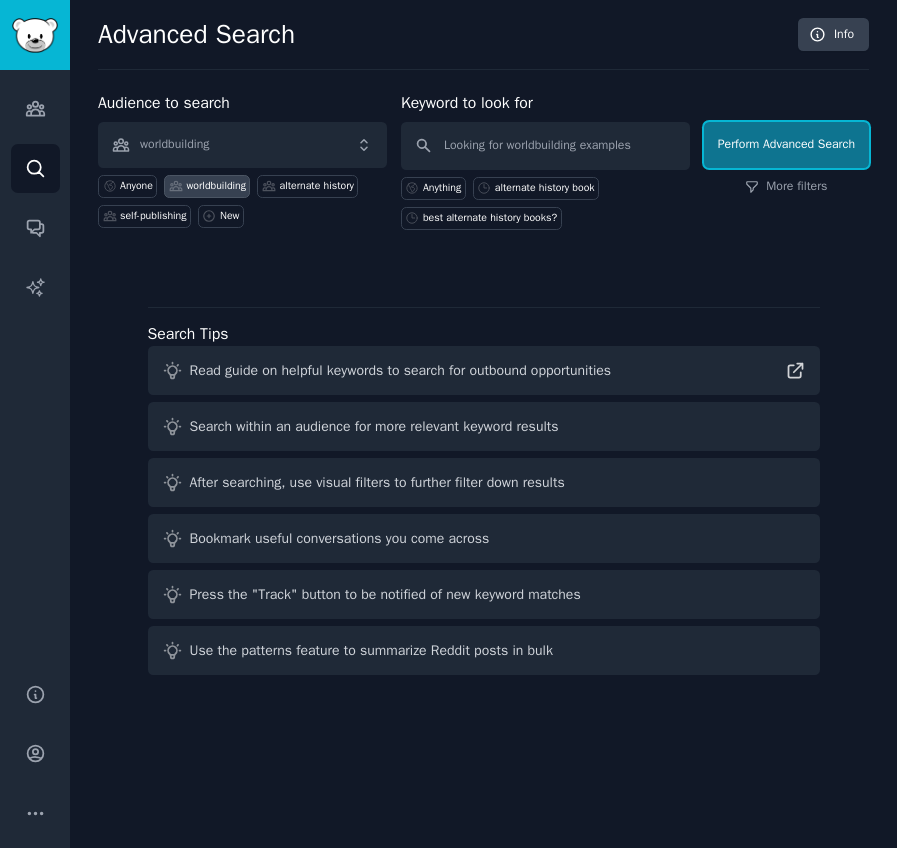 click on "Perform Advanced Search" at bounding box center (786, 145) 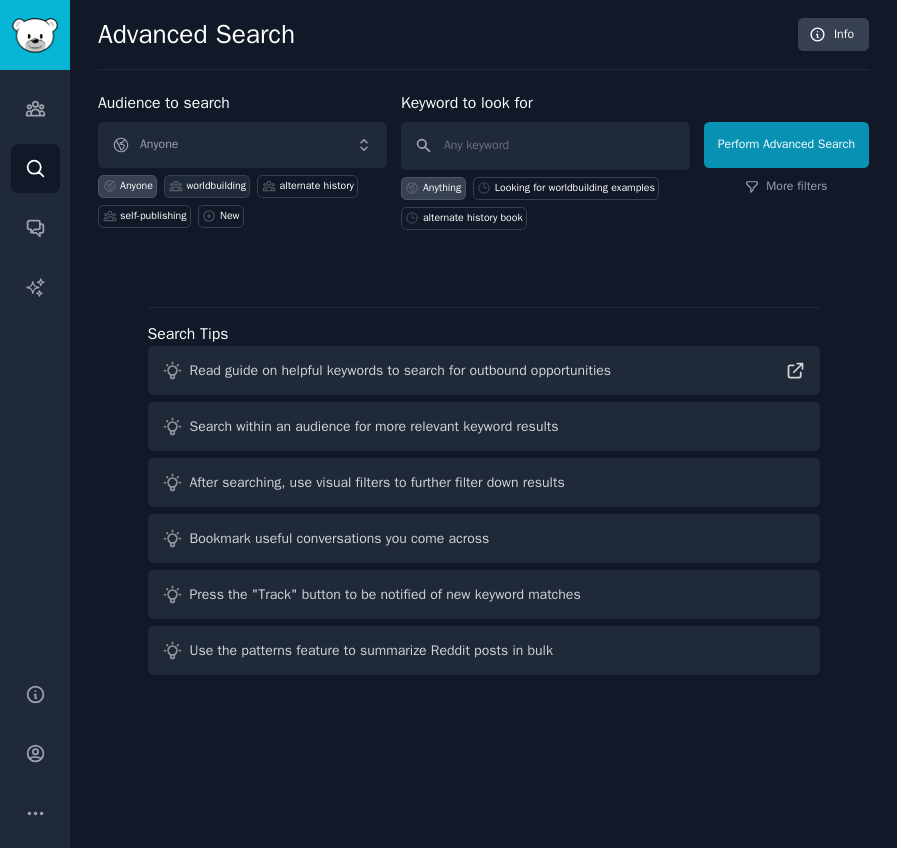 click on "worldbuilding" at bounding box center (216, 186) 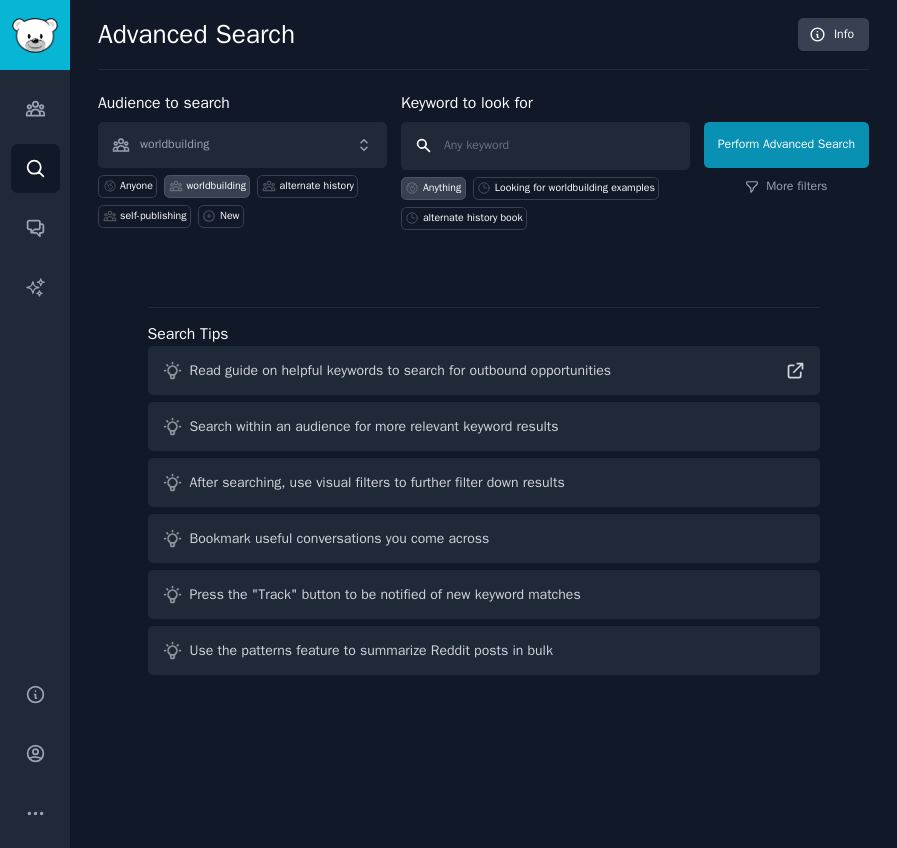 click at bounding box center [545, 146] 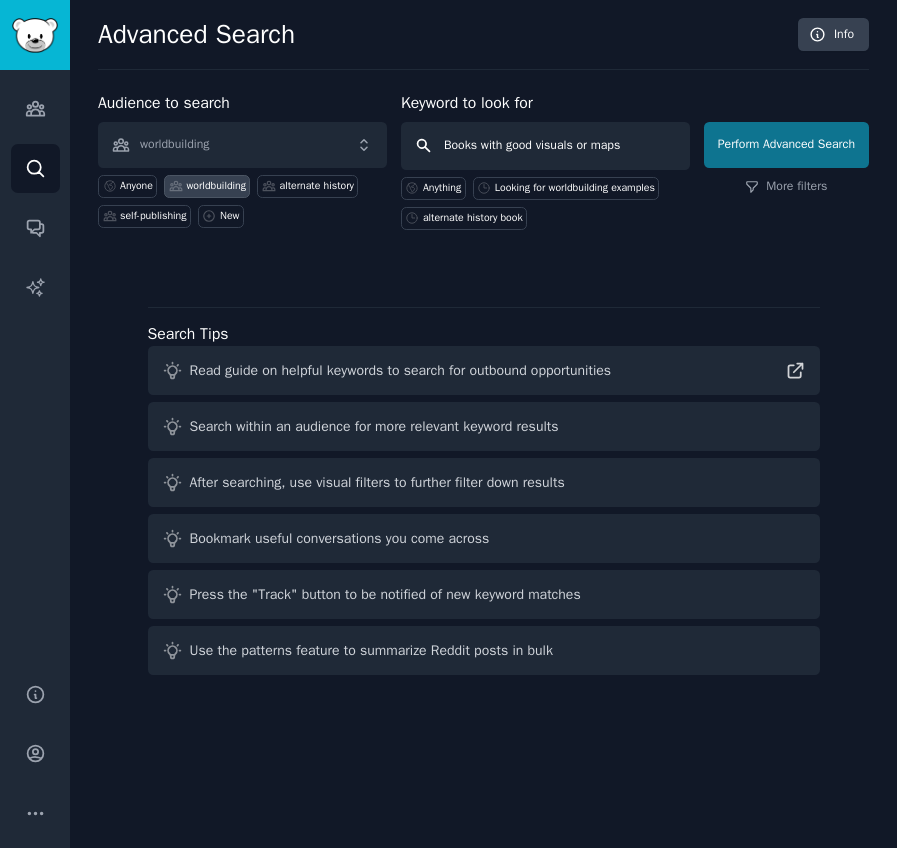 type on "Books with good visuals or maps" 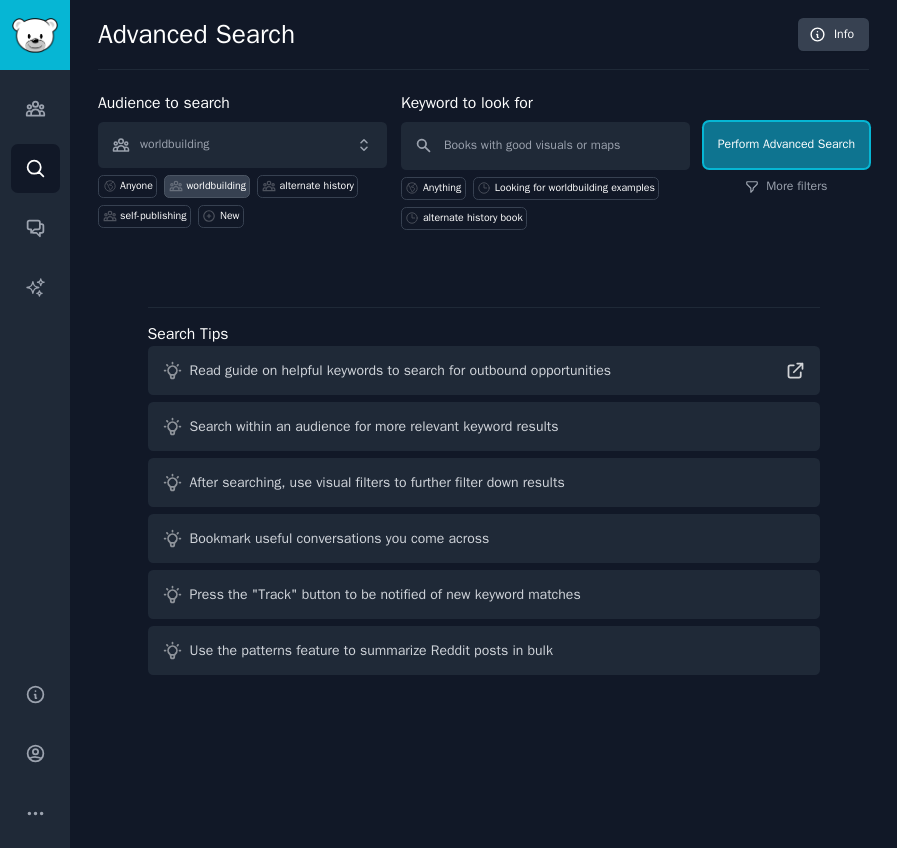 click on "Perform Advanced Search" at bounding box center (786, 145) 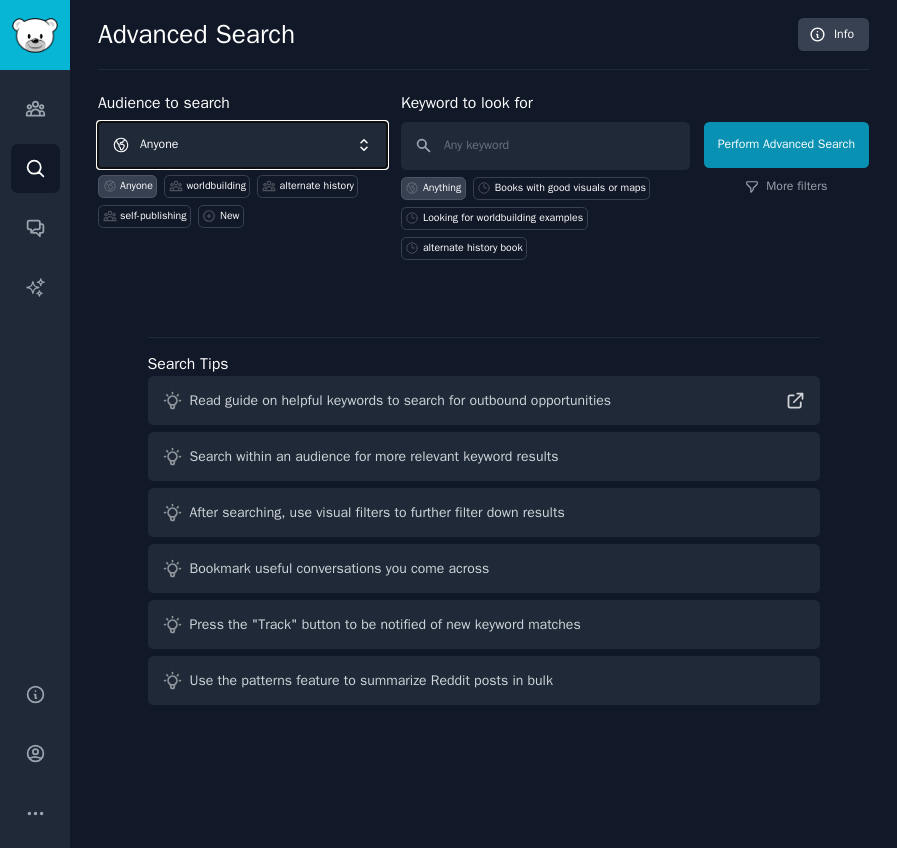 click on "Anyone" at bounding box center [242, 145] 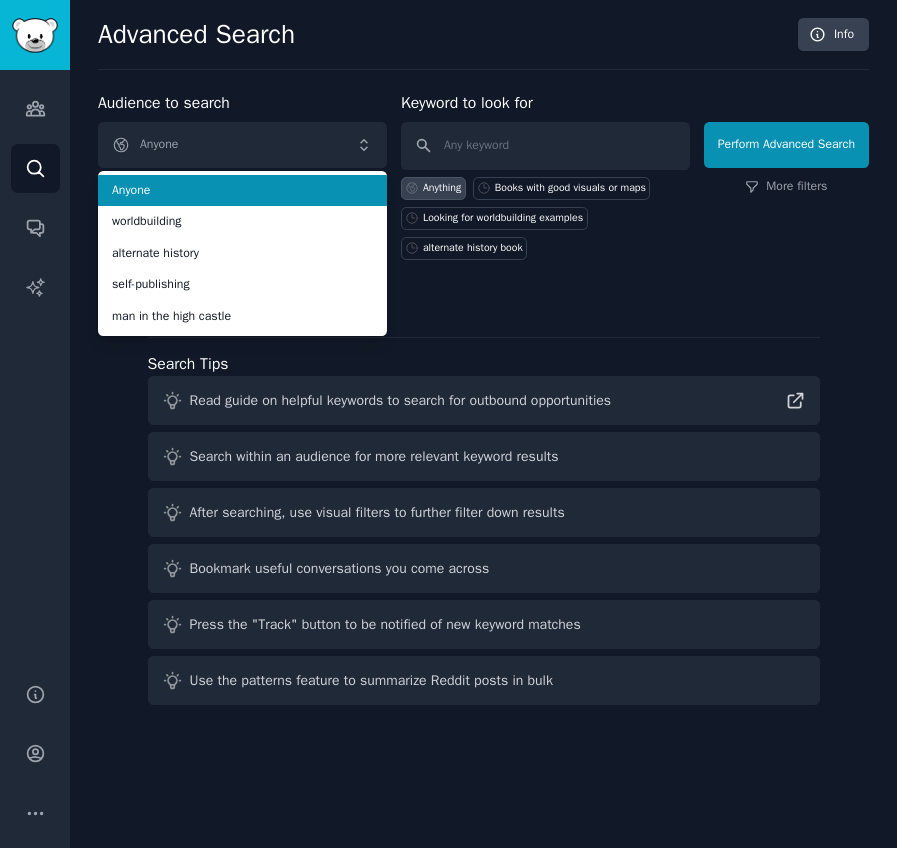 click on "Audience to search Anyone Anyone worldbuilding alternate history self-publishing man in the high castle Anyone worldbuilding alternate history self-publishing New" at bounding box center (242, 175) 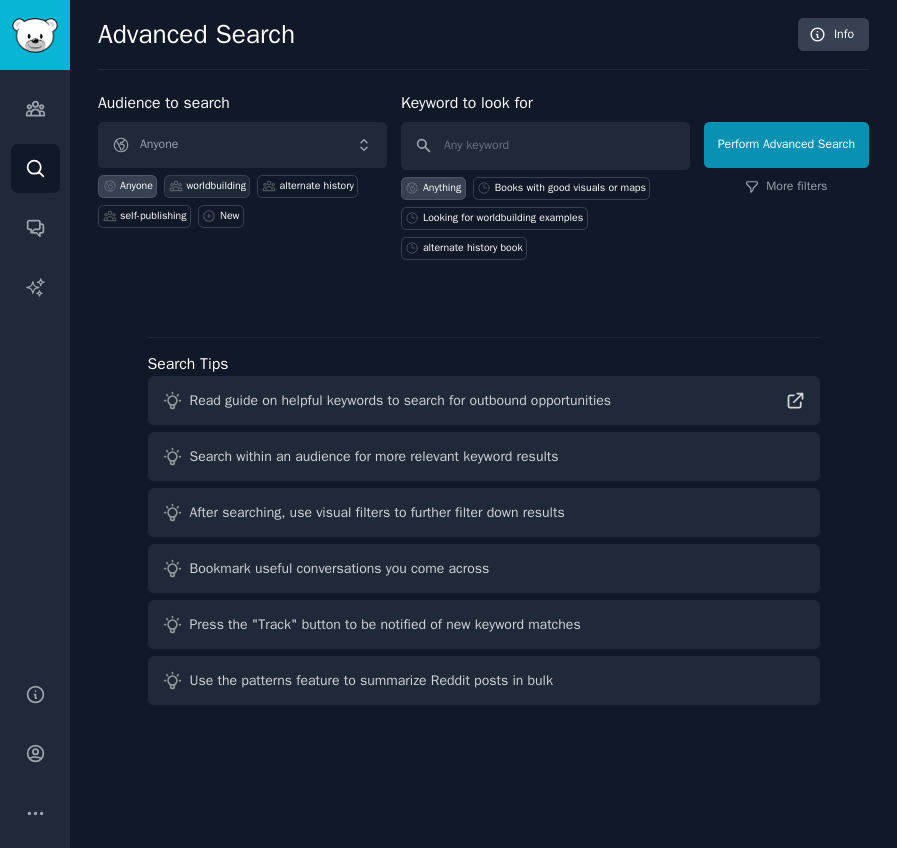 click on "worldbuilding" at bounding box center (216, 186) 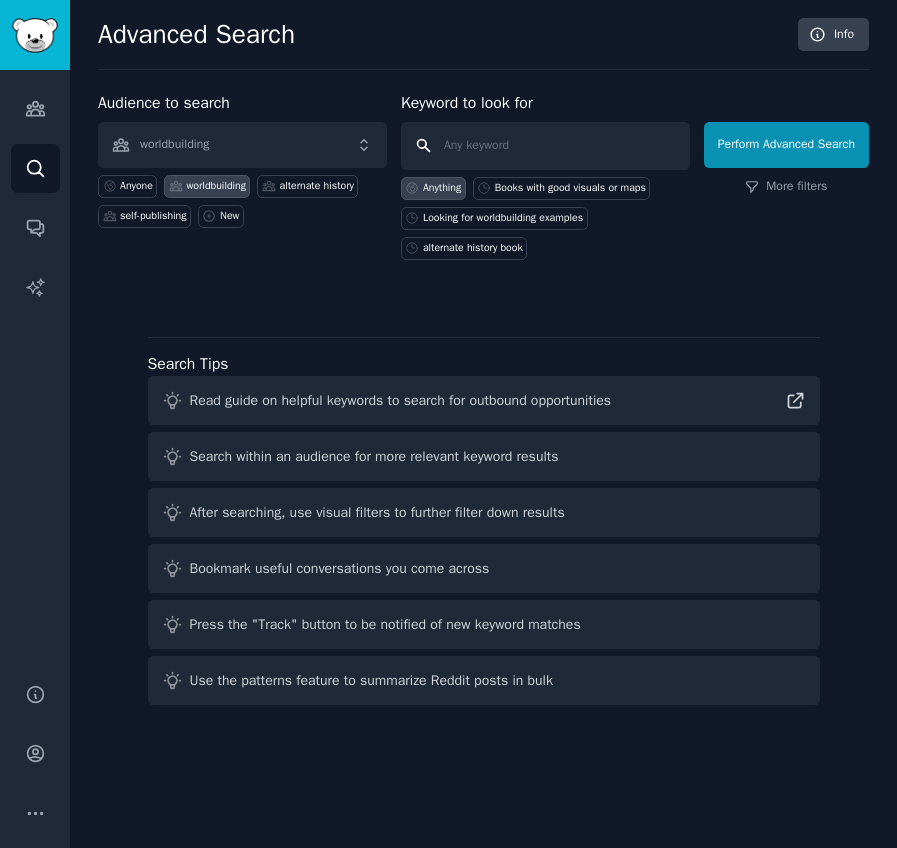 paste on "Any projects that inspired your own worldbuilding" 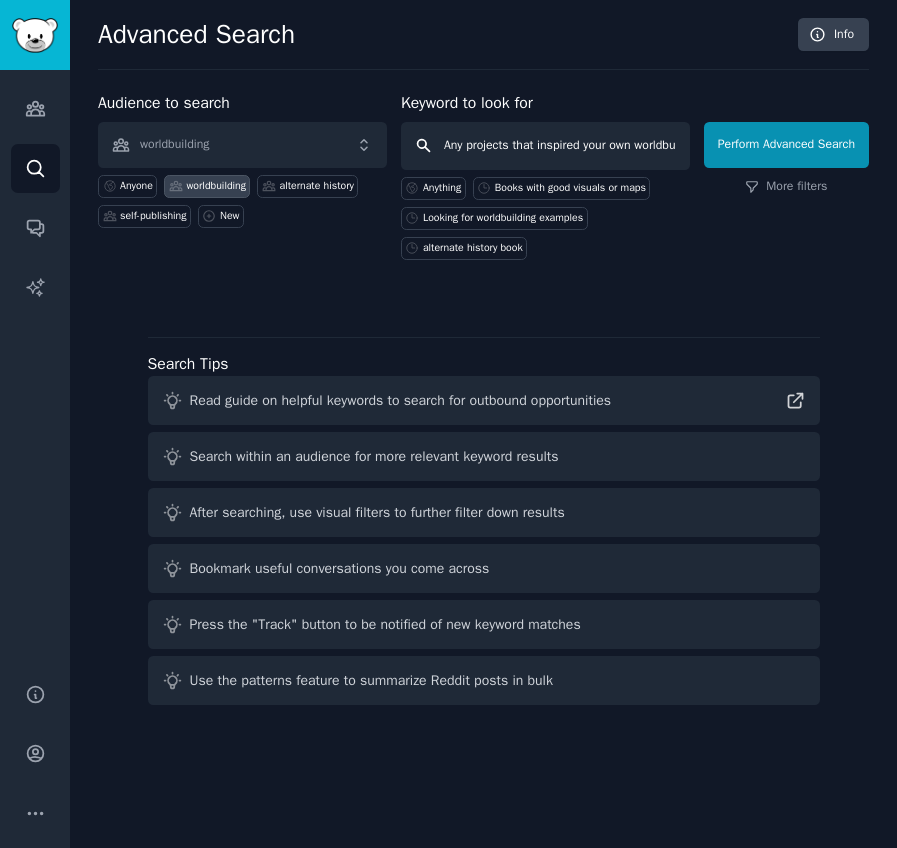 scroll, scrollTop: 0, scrollLeft: 59, axis: horizontal 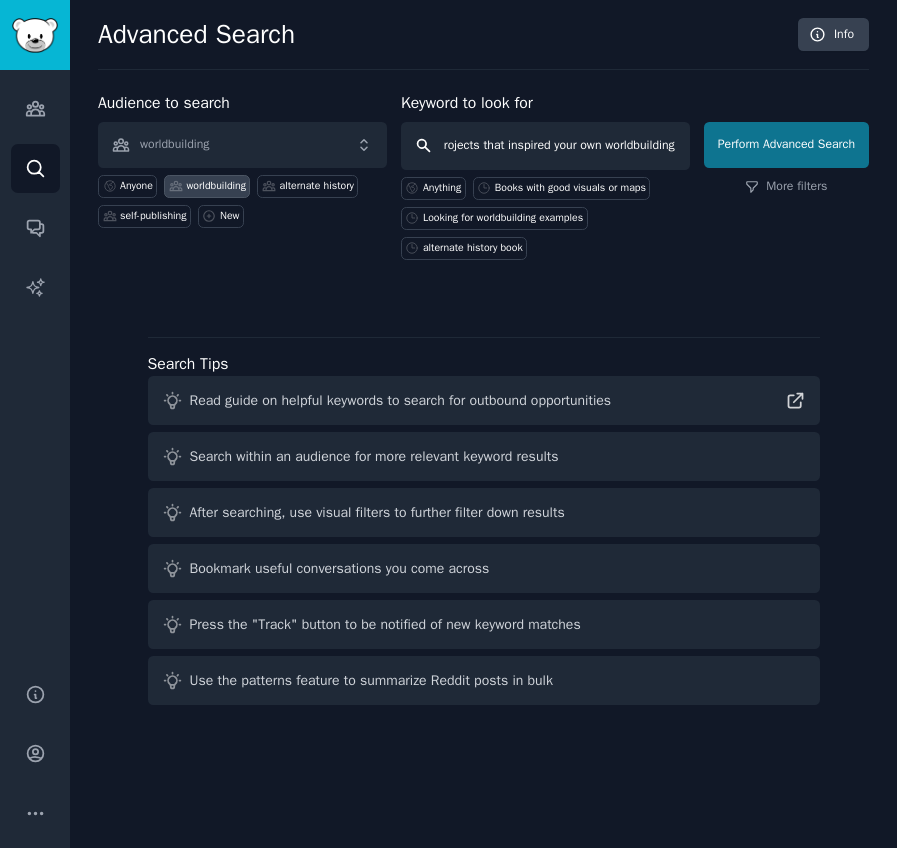 type on "Any projects that inspired your own worldbuilding" 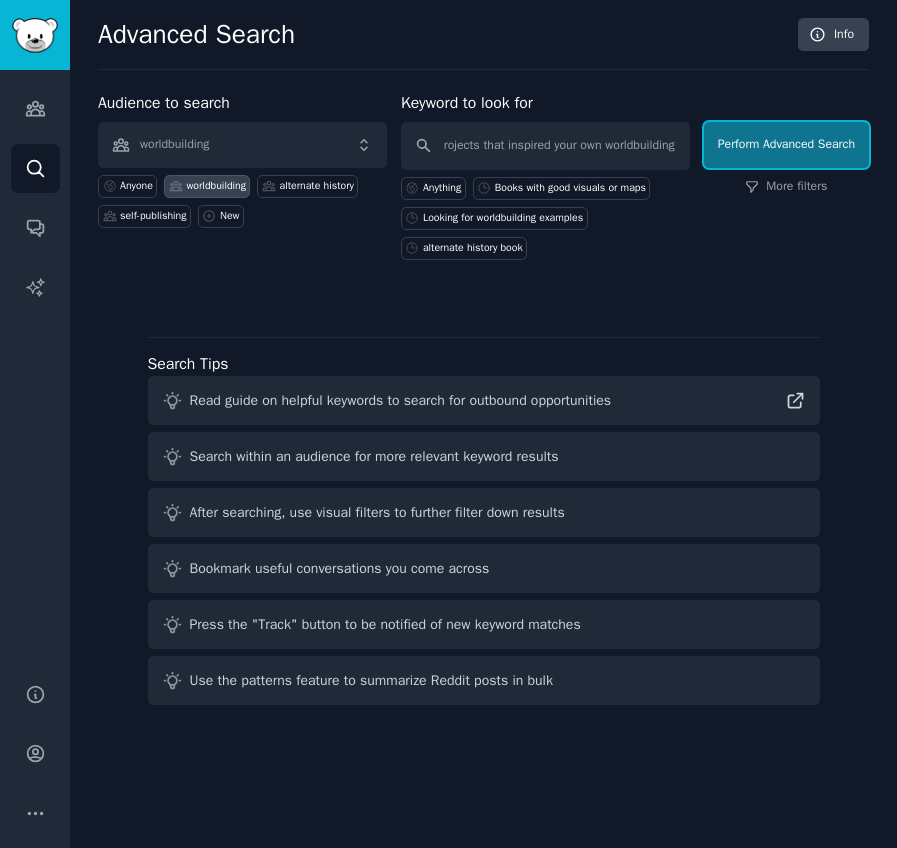scroll, scrollTop: 0, scrollLeft: 0, axis: both 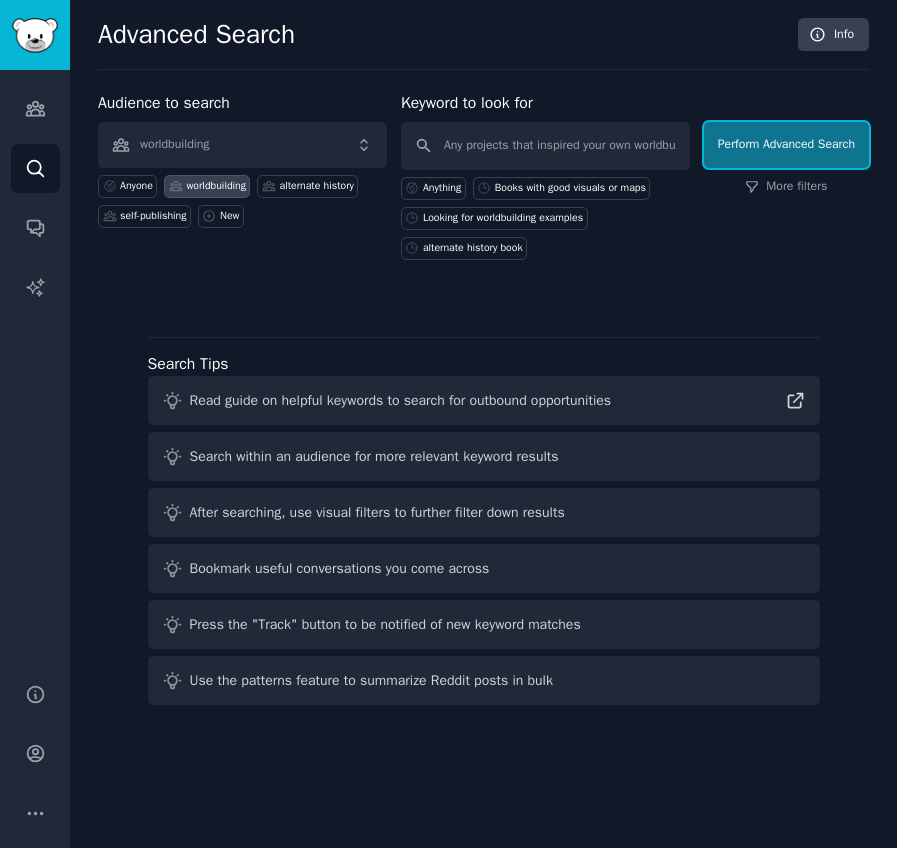 click on "Perform Advanced Search" at bounding box center [786, 145] 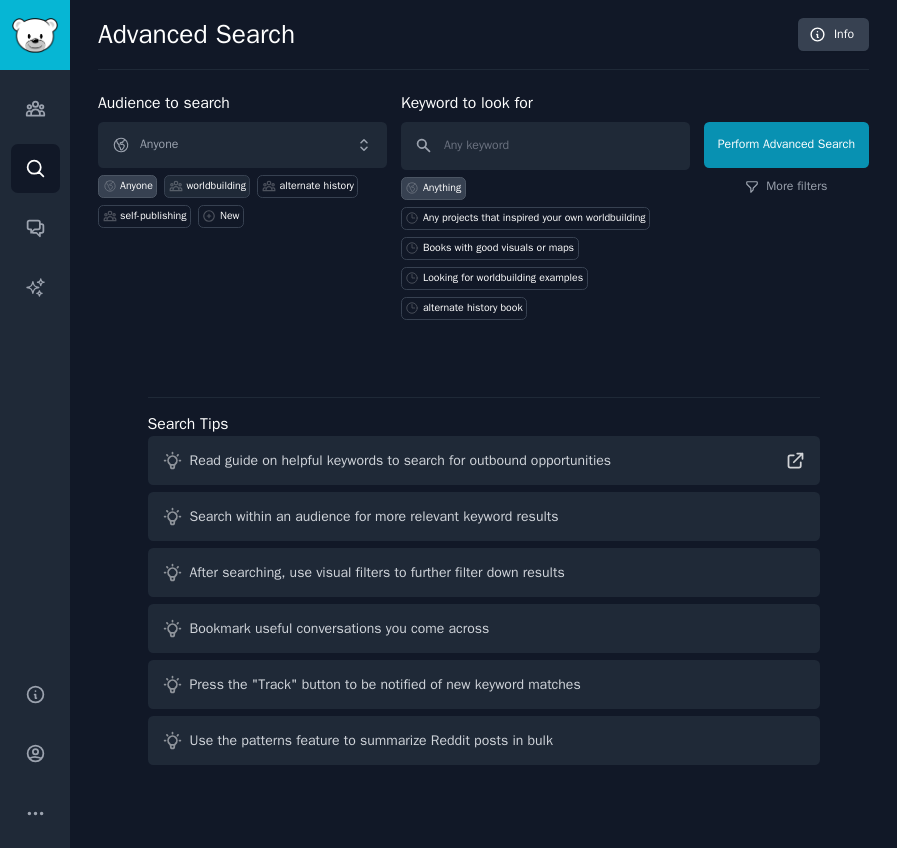 click on "worldbuilding" at bounding box center (216, 186) 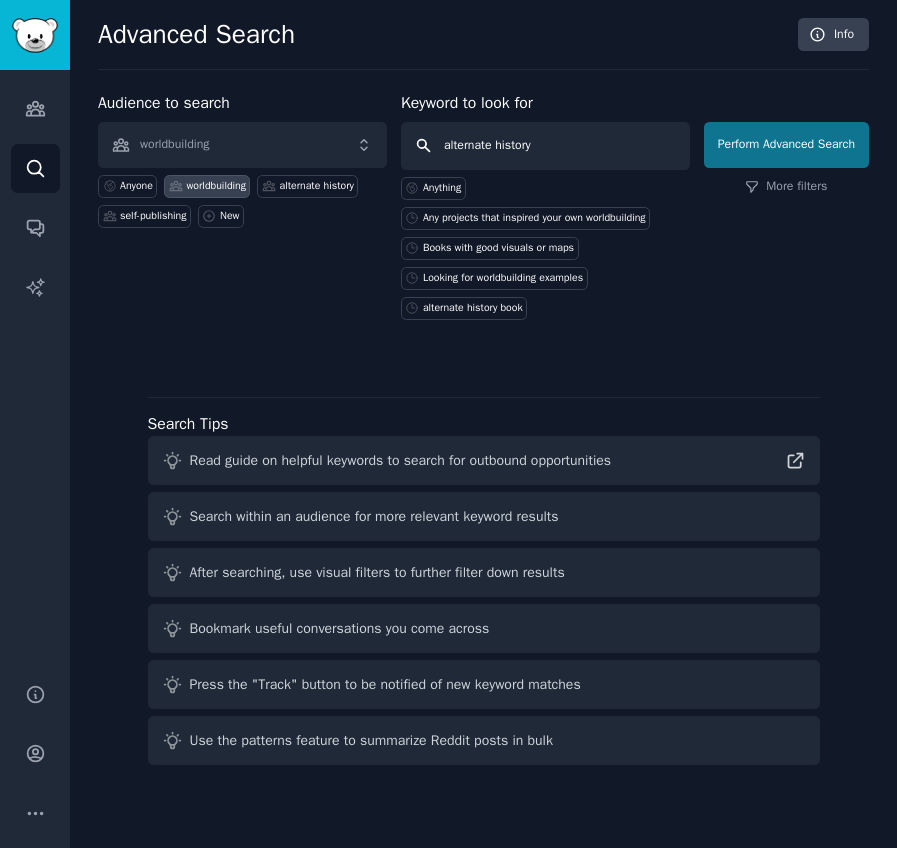 type on "alternate history" 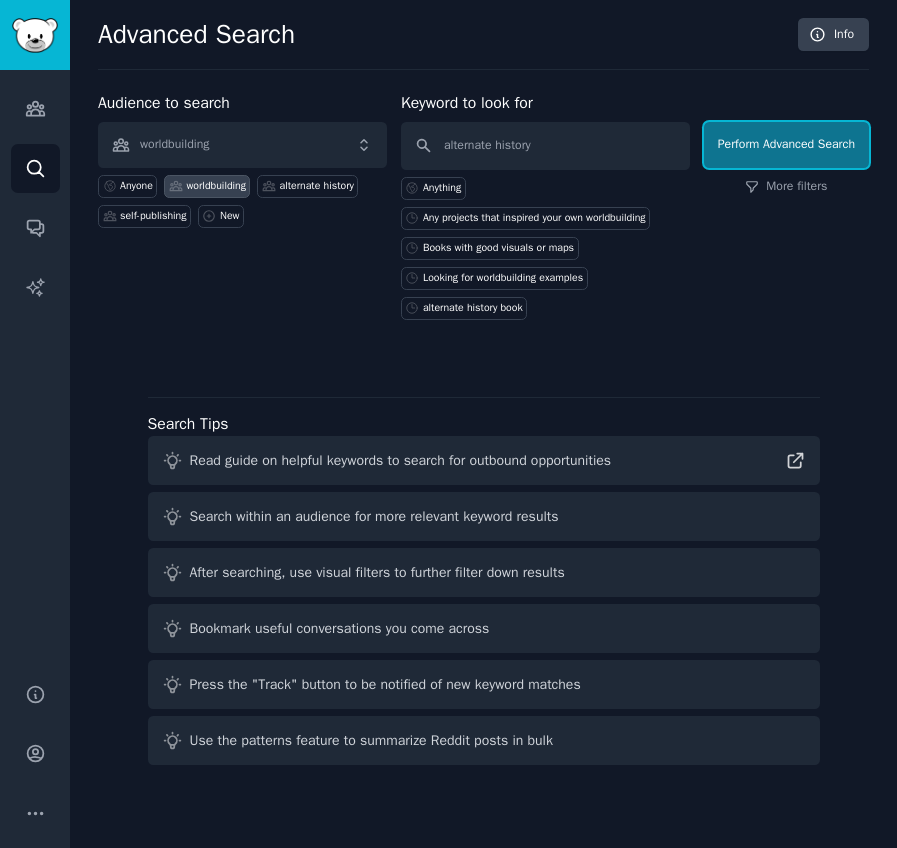 click on "Perform Advanced Search" at bounding box center [786, 145] 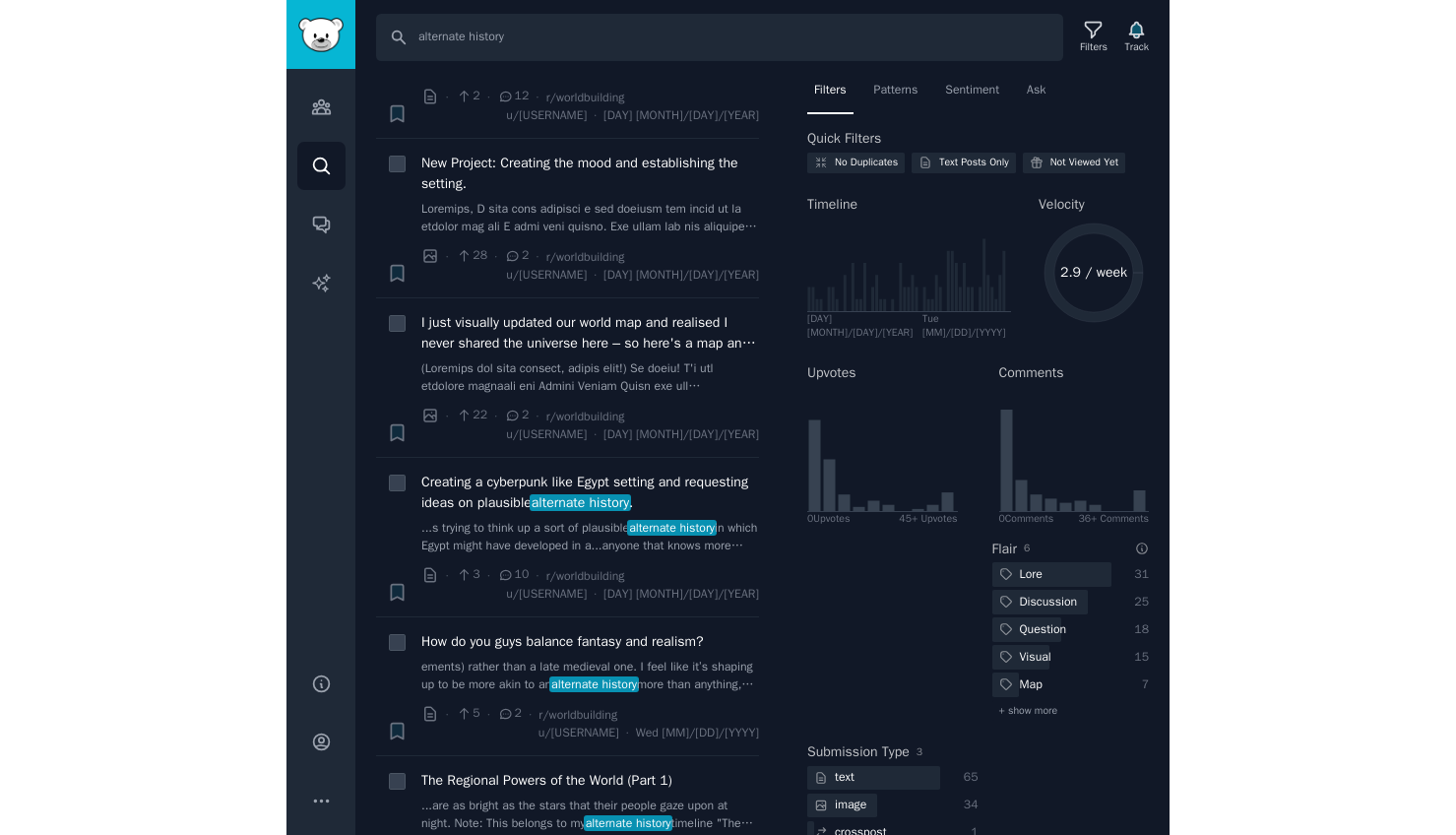 scroll, scrollTop: 1825, scrollLeft: 0, axis: vertical 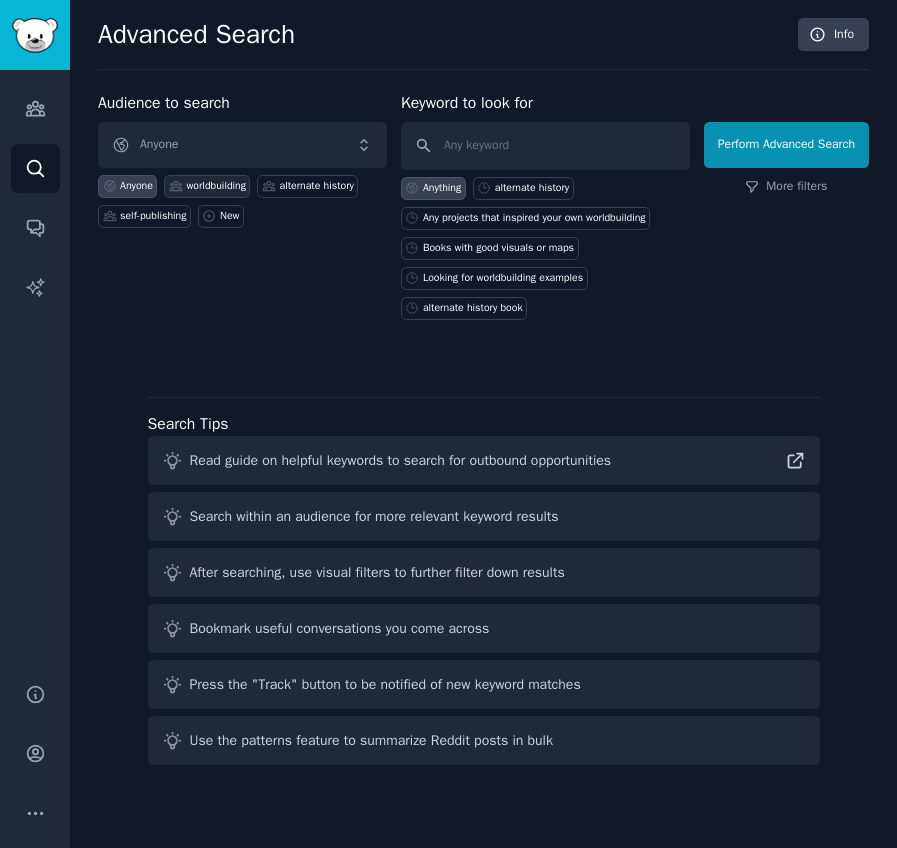 click on "worldbuilding" at bounding box center (216, 186) 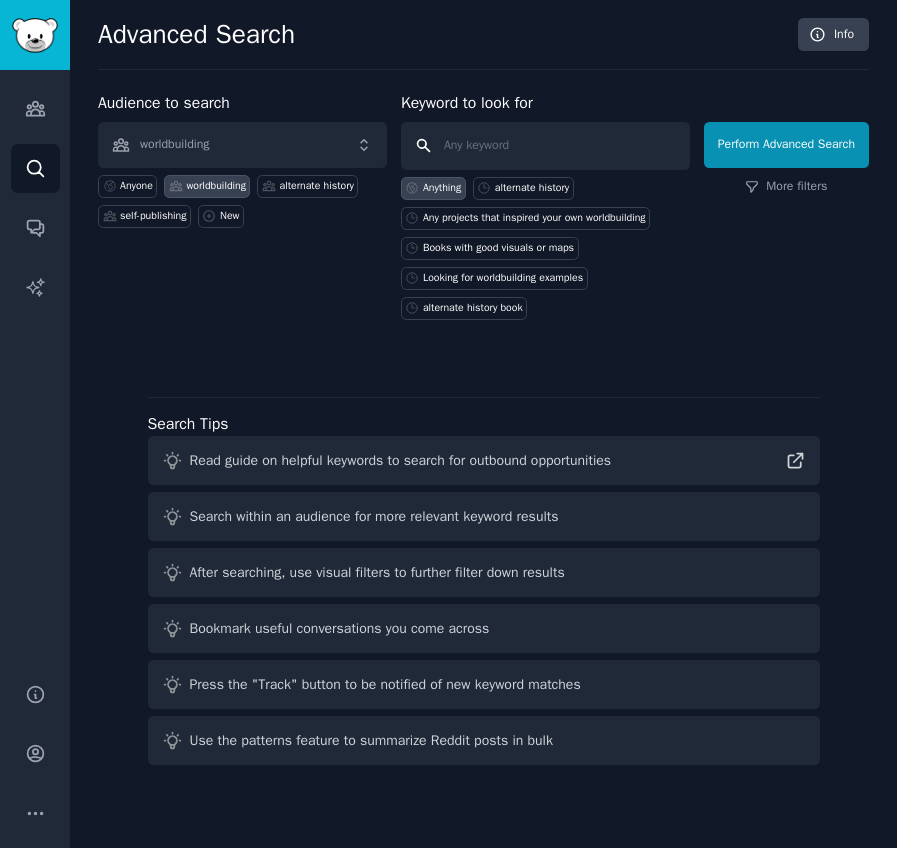 click at bounding box center (545, 146) 